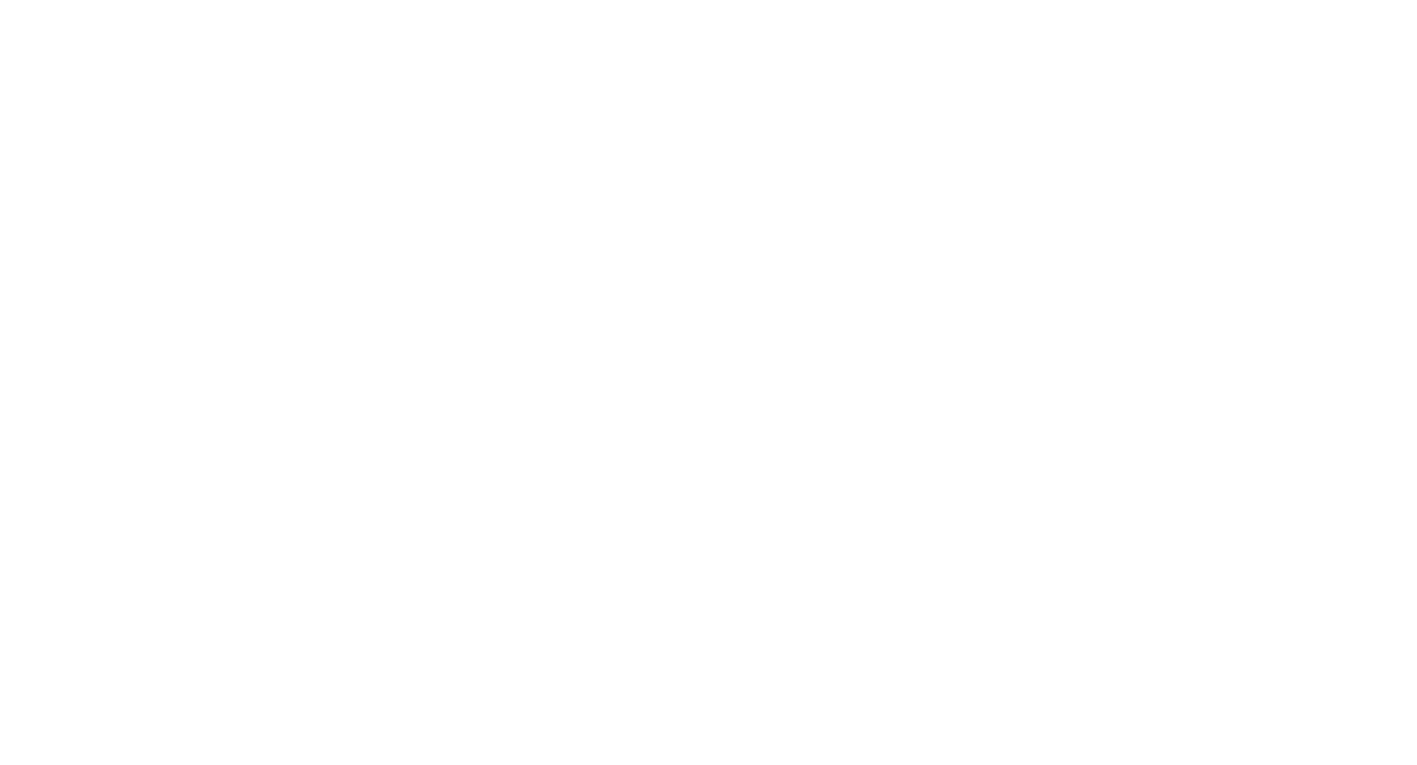scroll, scrollTop: 0, scrollLeft: 0, axis: both 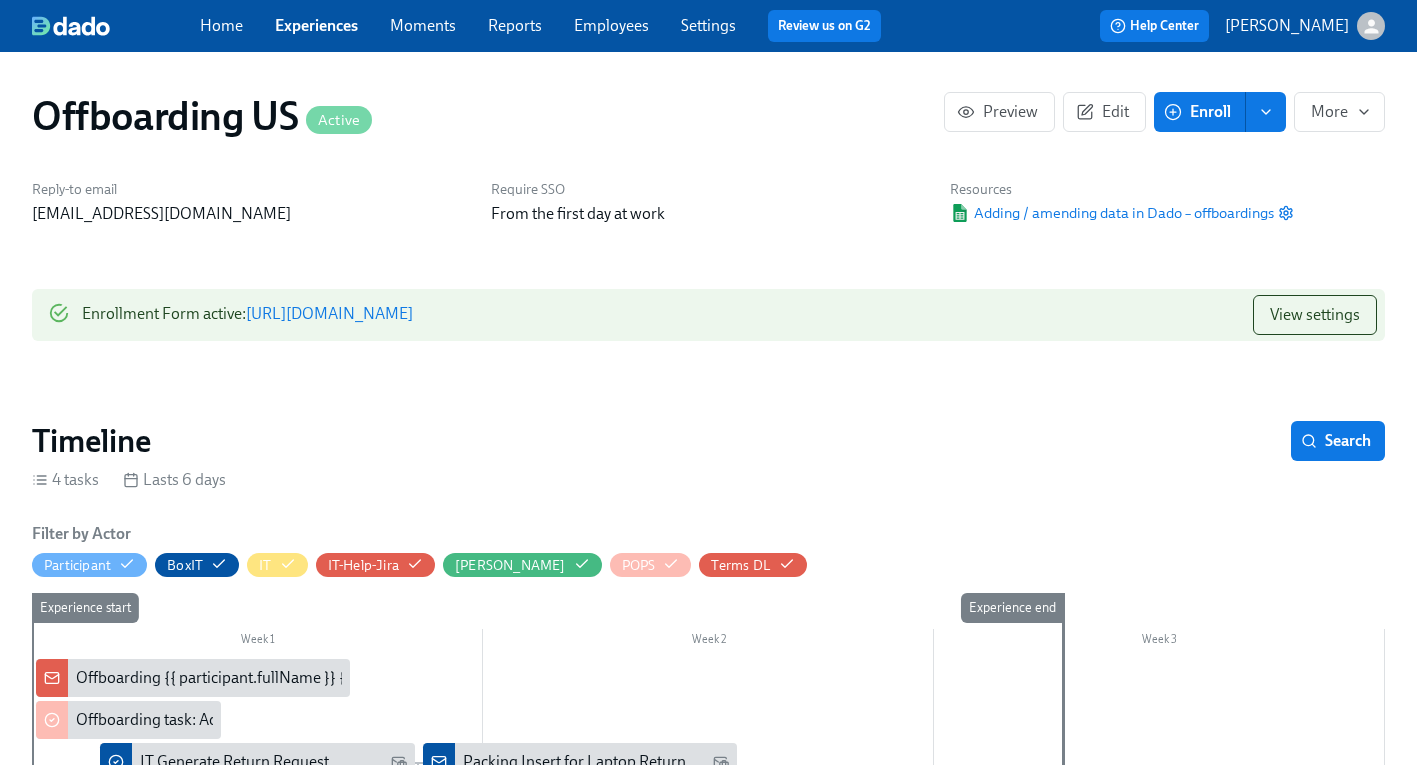 click on "[URL][DOMAIN_NAME]" at bounding box center (329, 313) 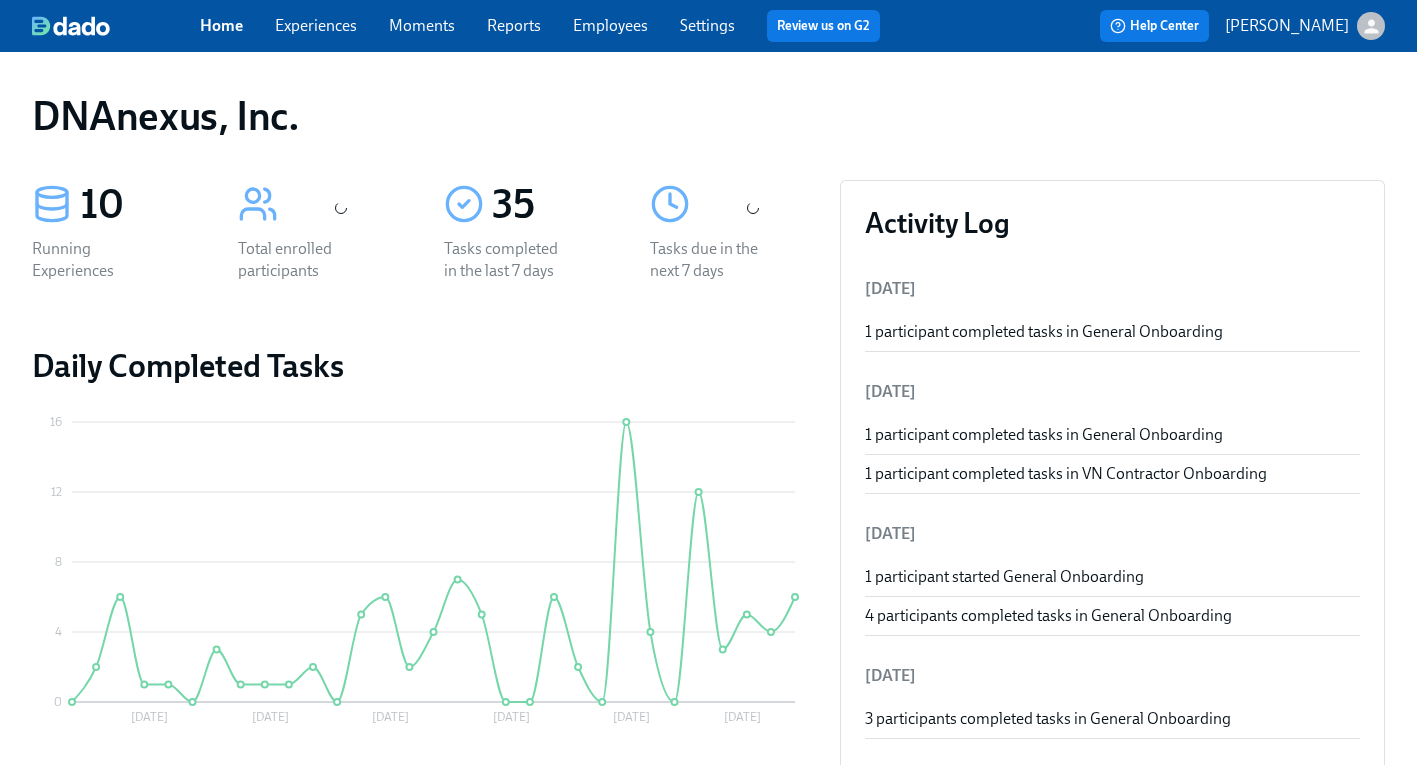 click on "Experiences" at bounding box center [316, 25] 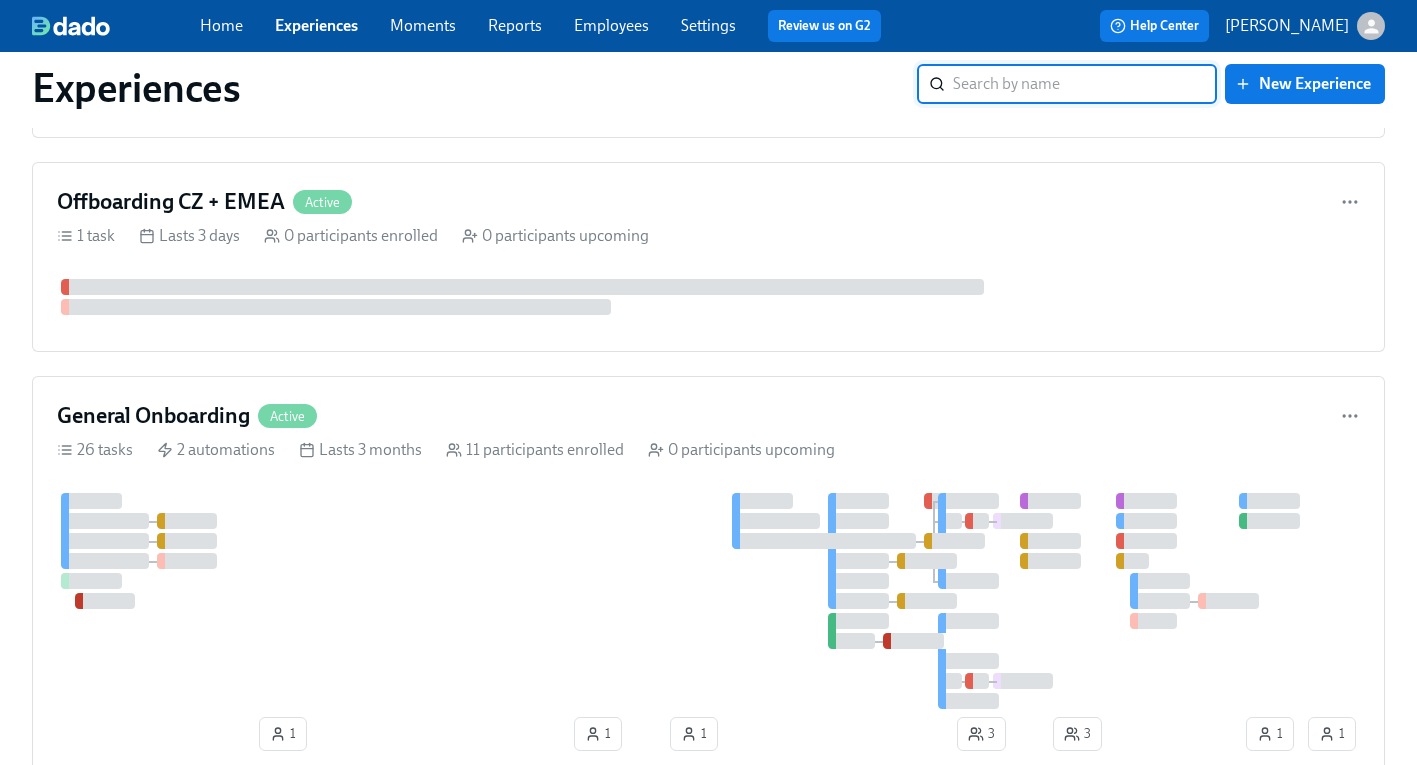 scroll, scrollTop: 520, scrollLeft: 0, axis: vertical 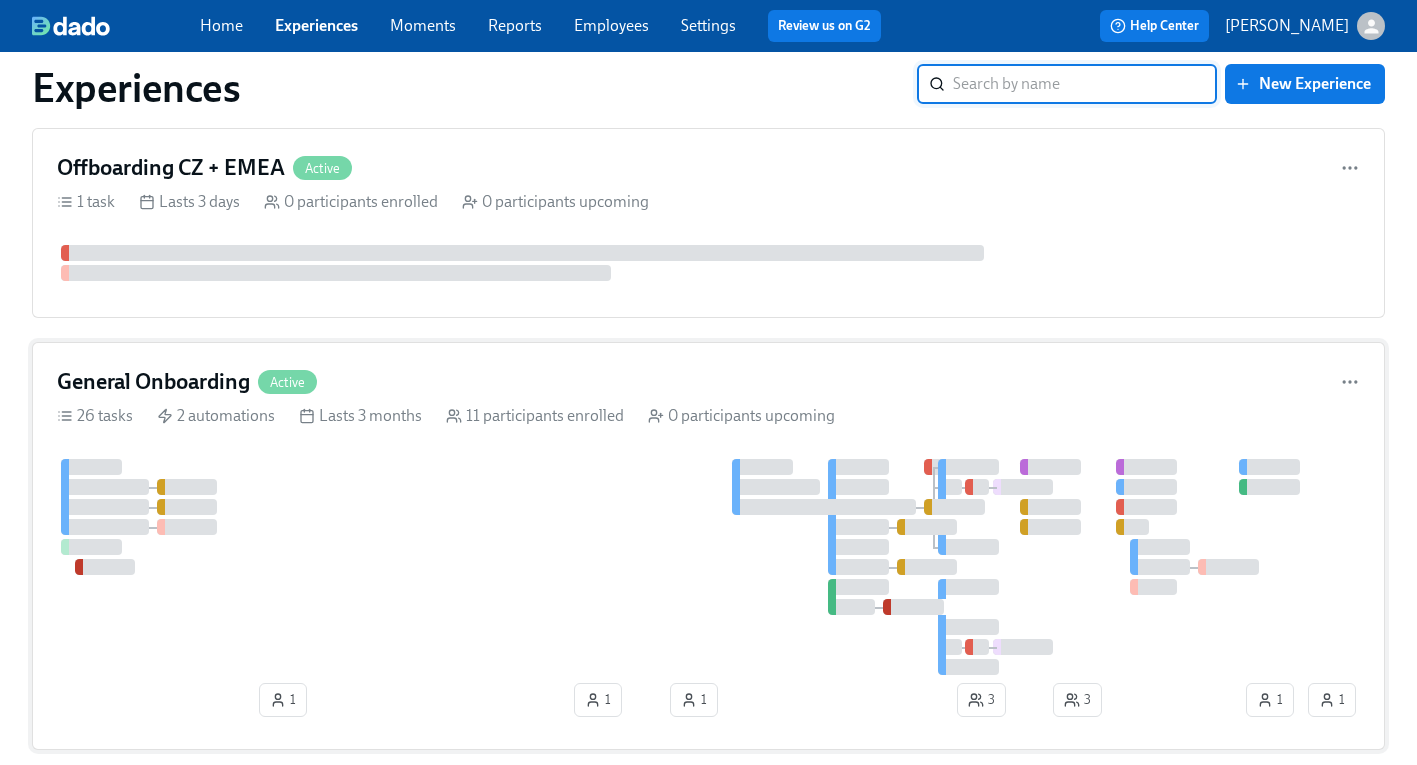 click on "General Onboarding" at bounding box center [153, 382] 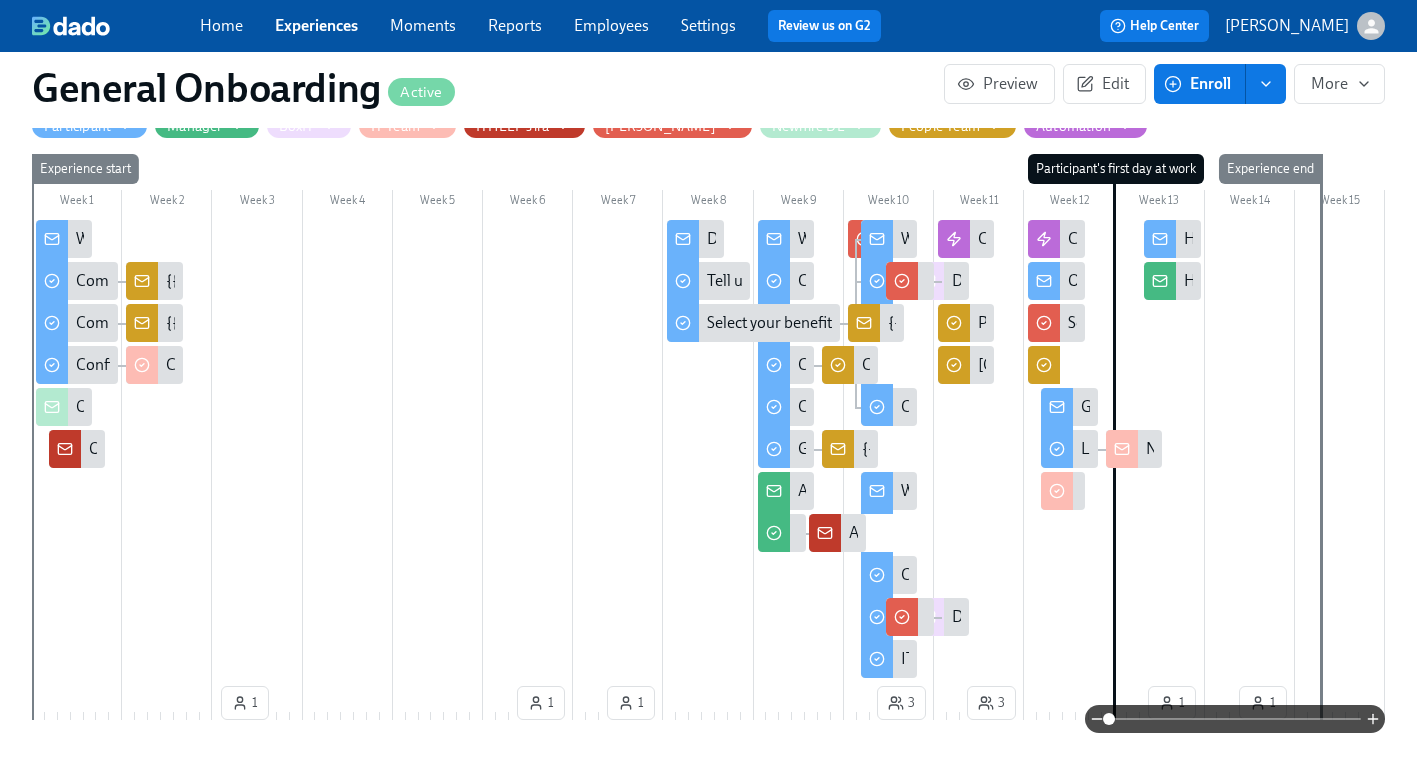 scroll, scrollTop: 0, scrollLeft: 0, axis: both 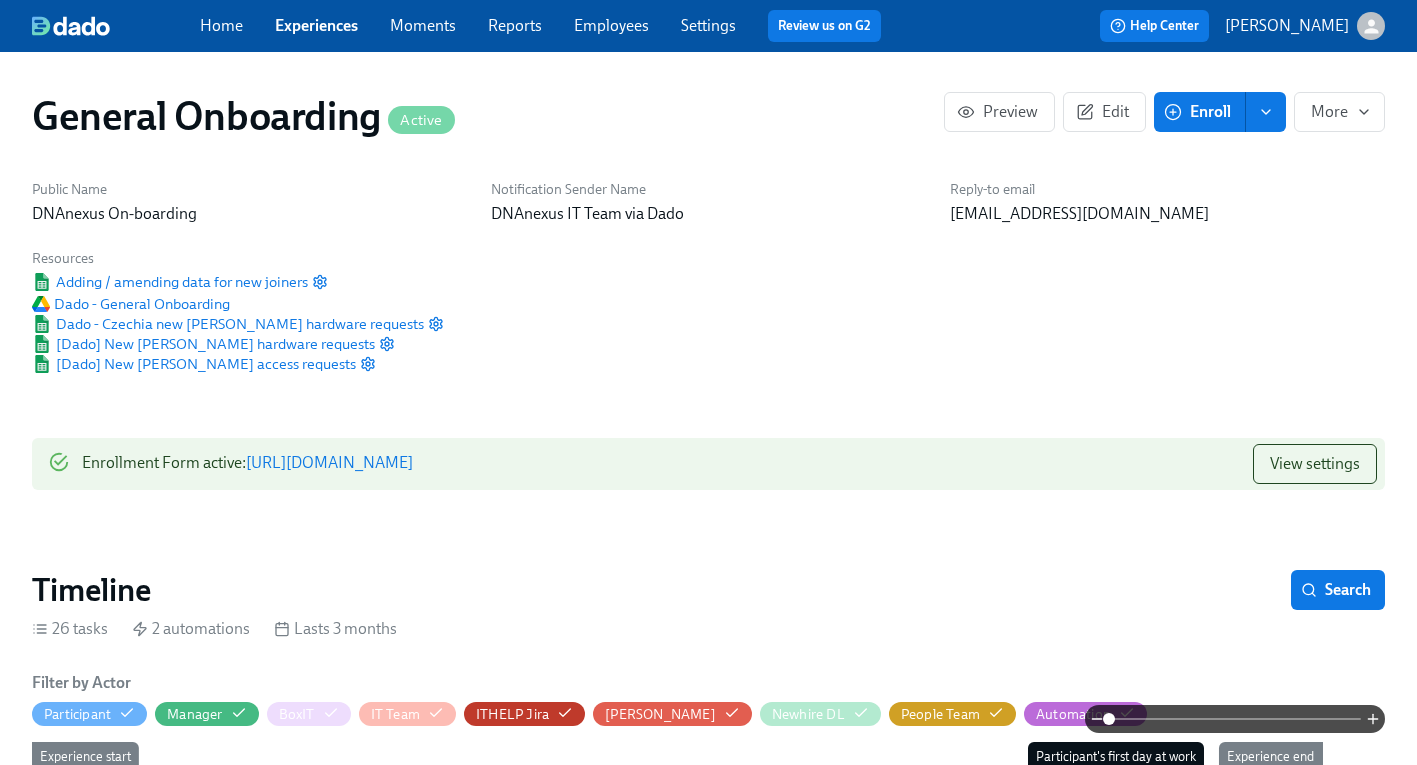 click on "https://my.dadohr.com/enrollmentForms/FfWGd5ofBNpVC0oypAi5SXcktKCCp" at bounding box center [329, 462] 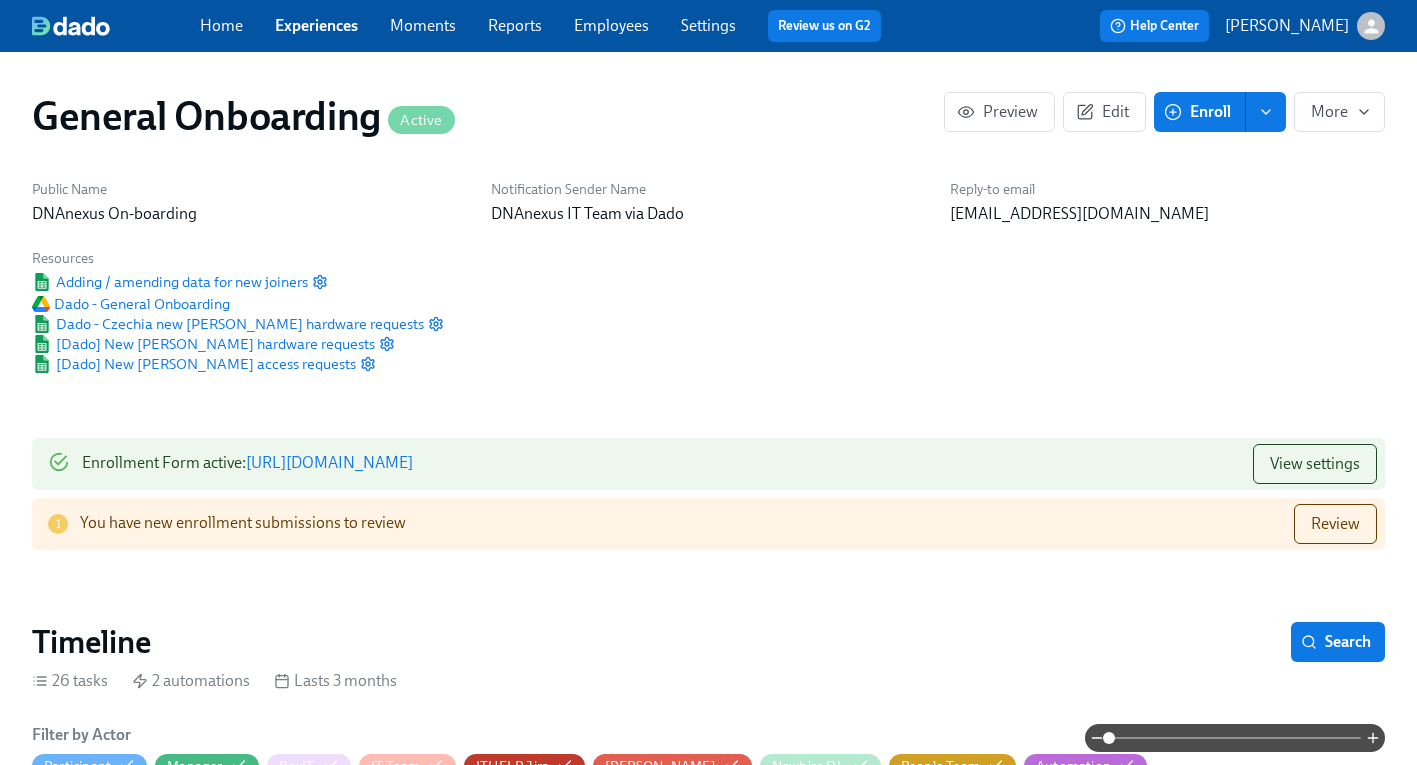 click on "Home" at bounding box center (221, 25) 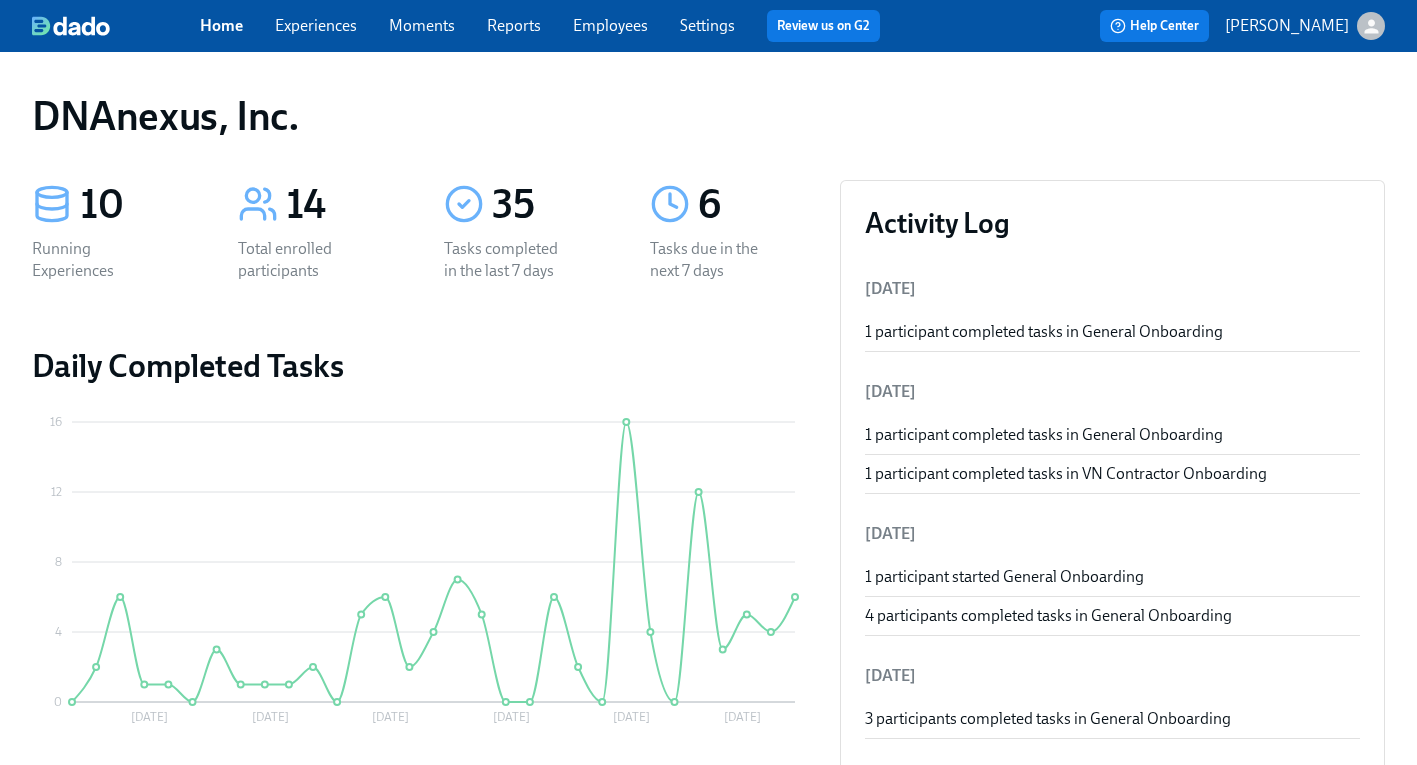 click on "Home Experiences Moments Reports Employees Settings Review us on G2" at bounding box center (548, 26) 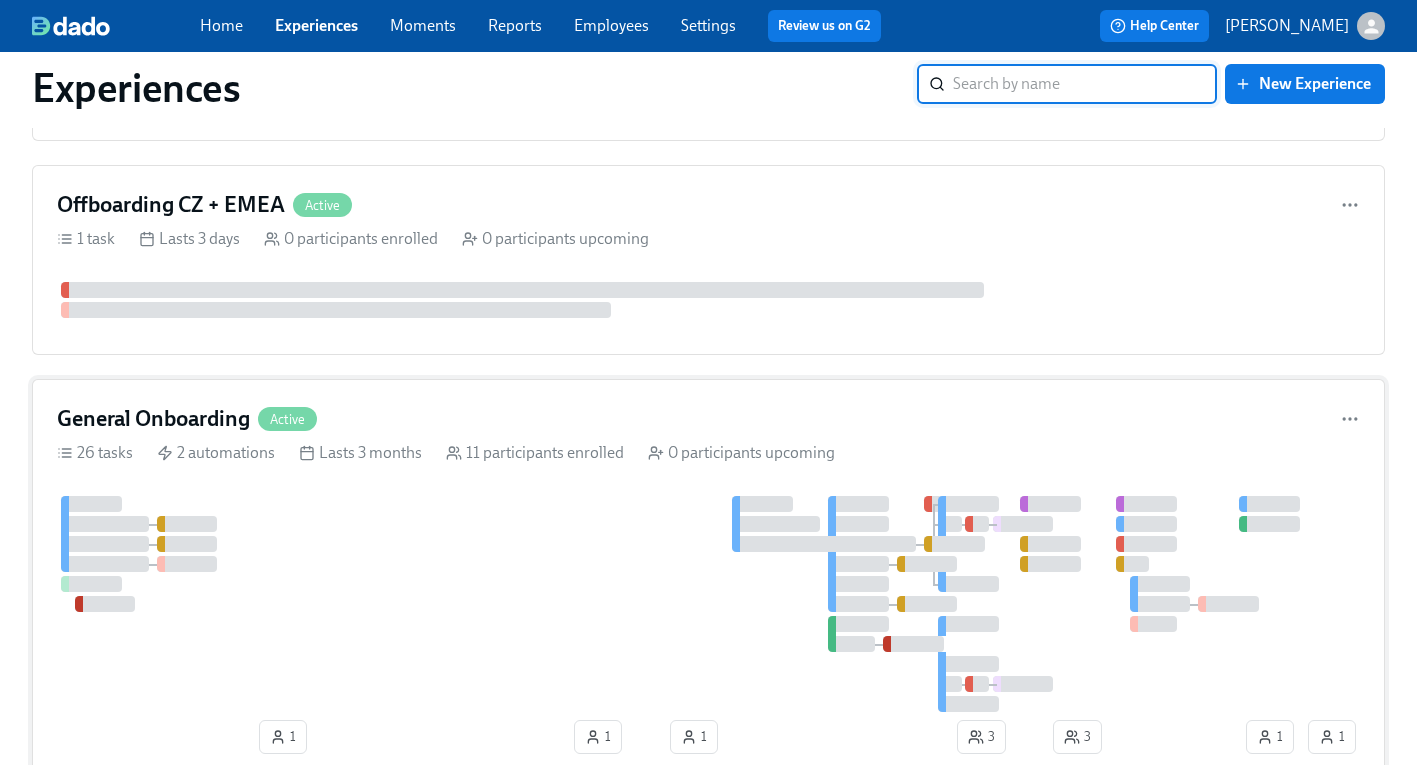 scroll, scrollTop: 499, scrollLeft: 0, axis: vertical 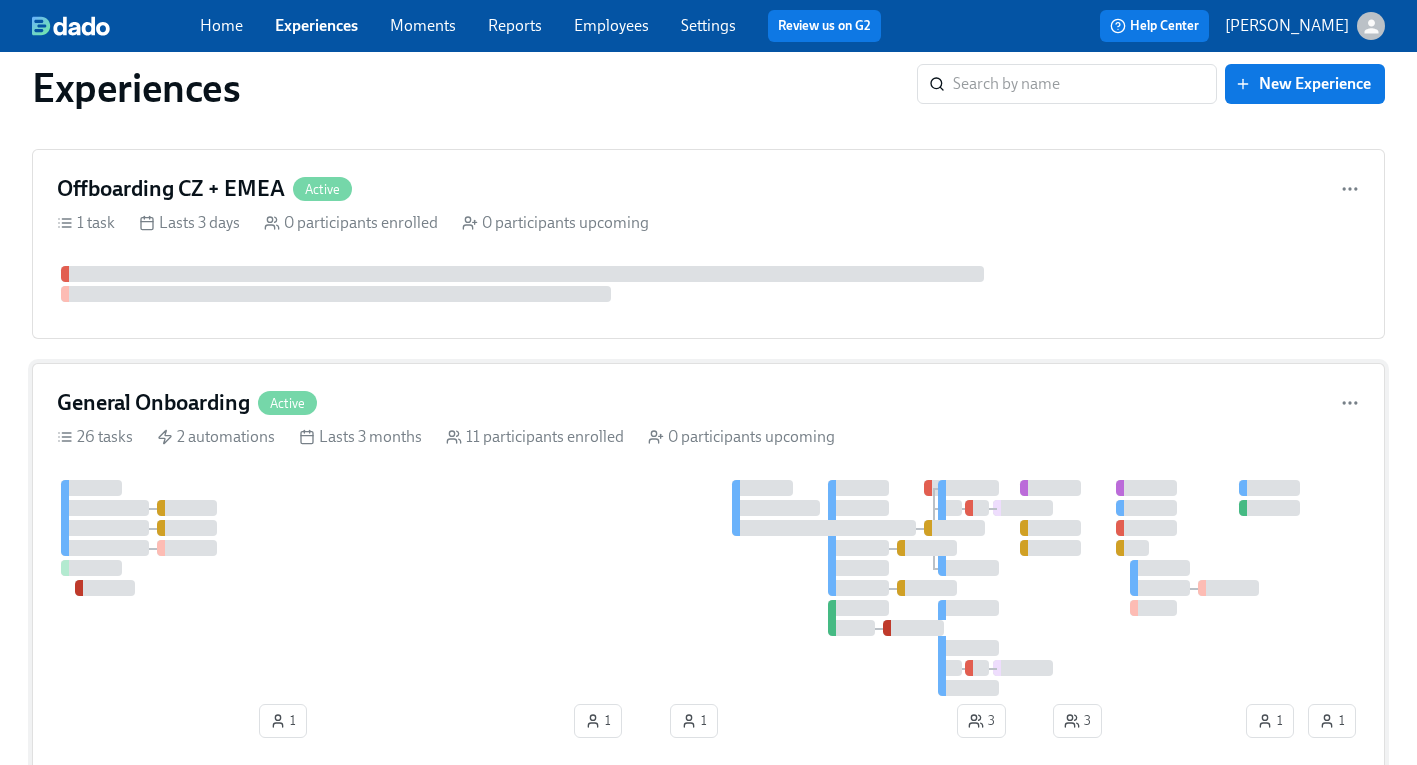 click on "General Onboarding Active 26 tasks   2 automations   Lasts   3 months   11 participants   enrolled     0 participants   upcoming   1 1 1 1 1 3 3" at bounding box center (708, 567) 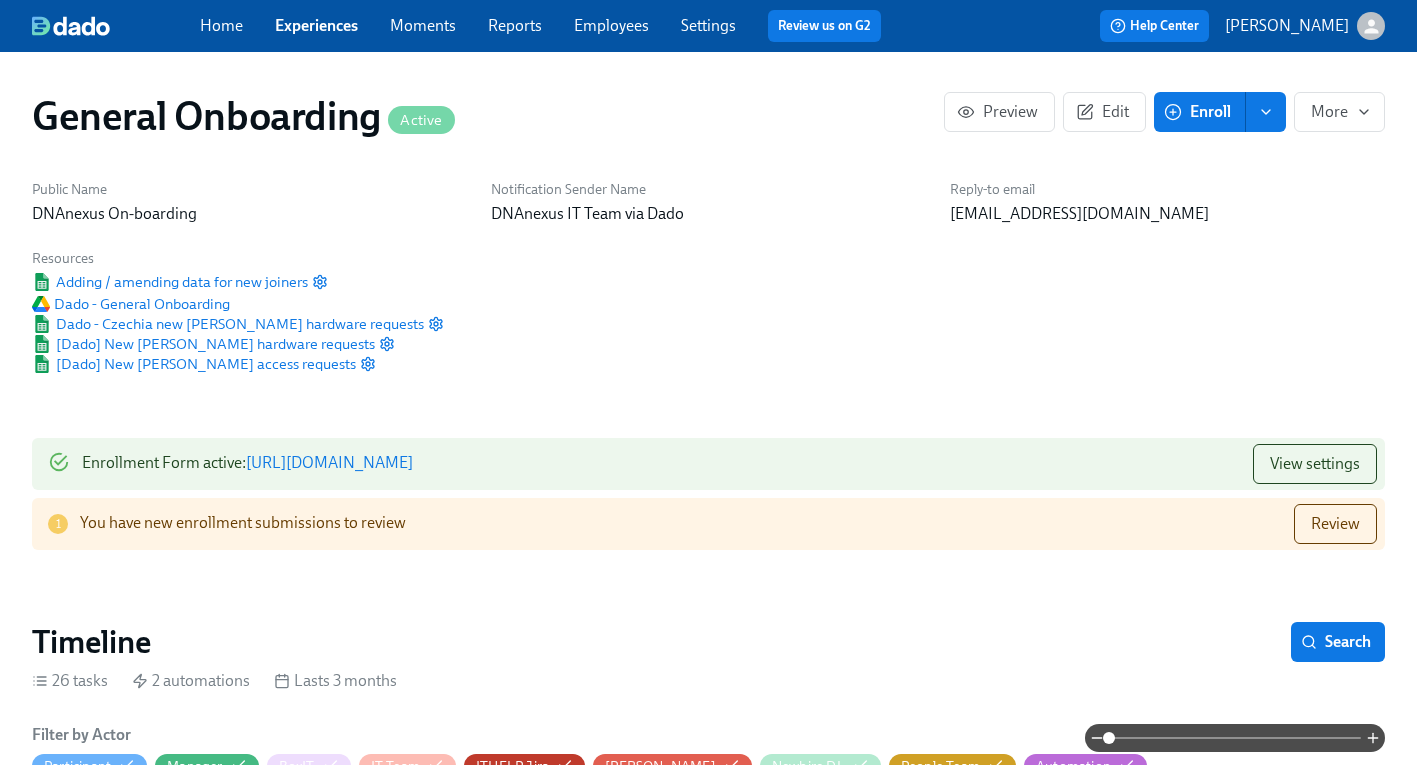 scroll, scrollTop: 0, scrollLeft: 11368, axis: horizontal 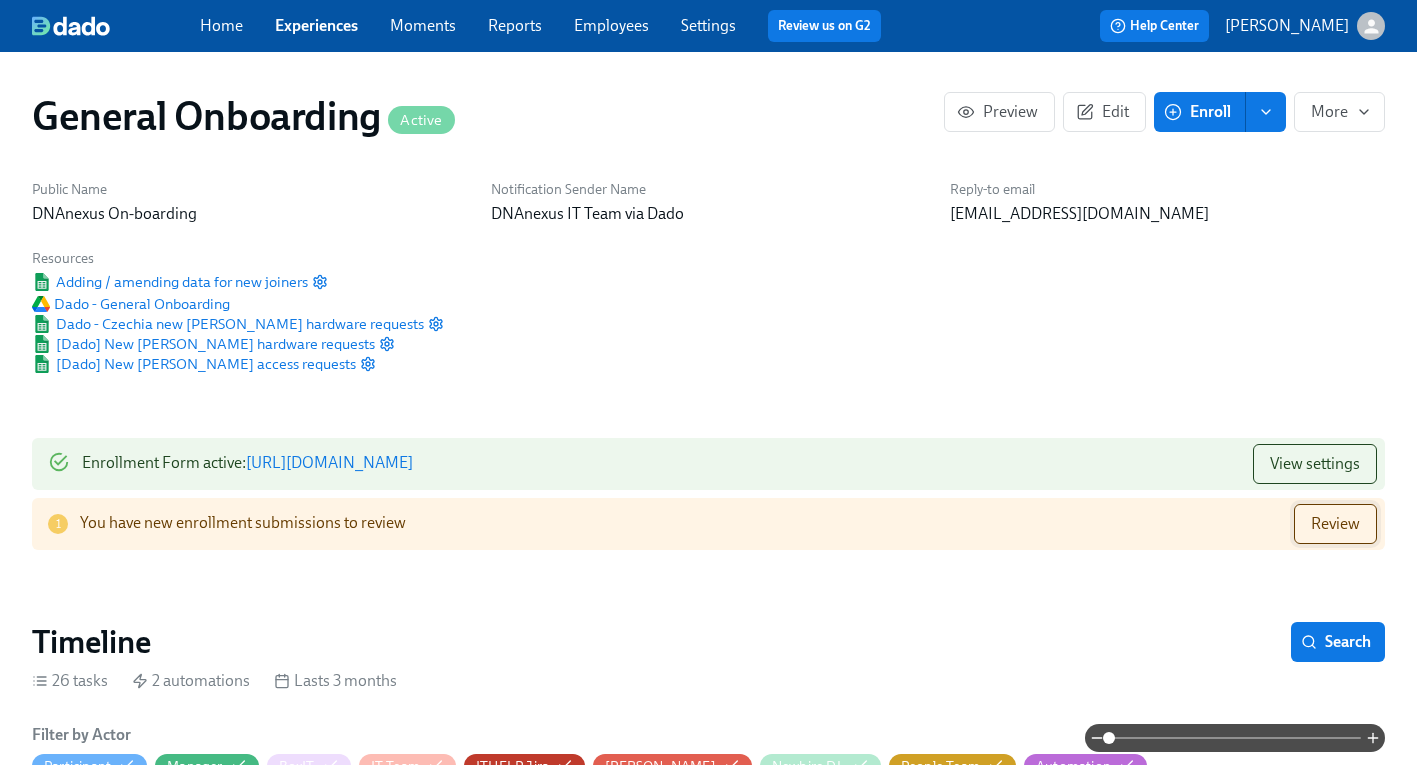 click on "Review" at bounding box center [1335, 524] 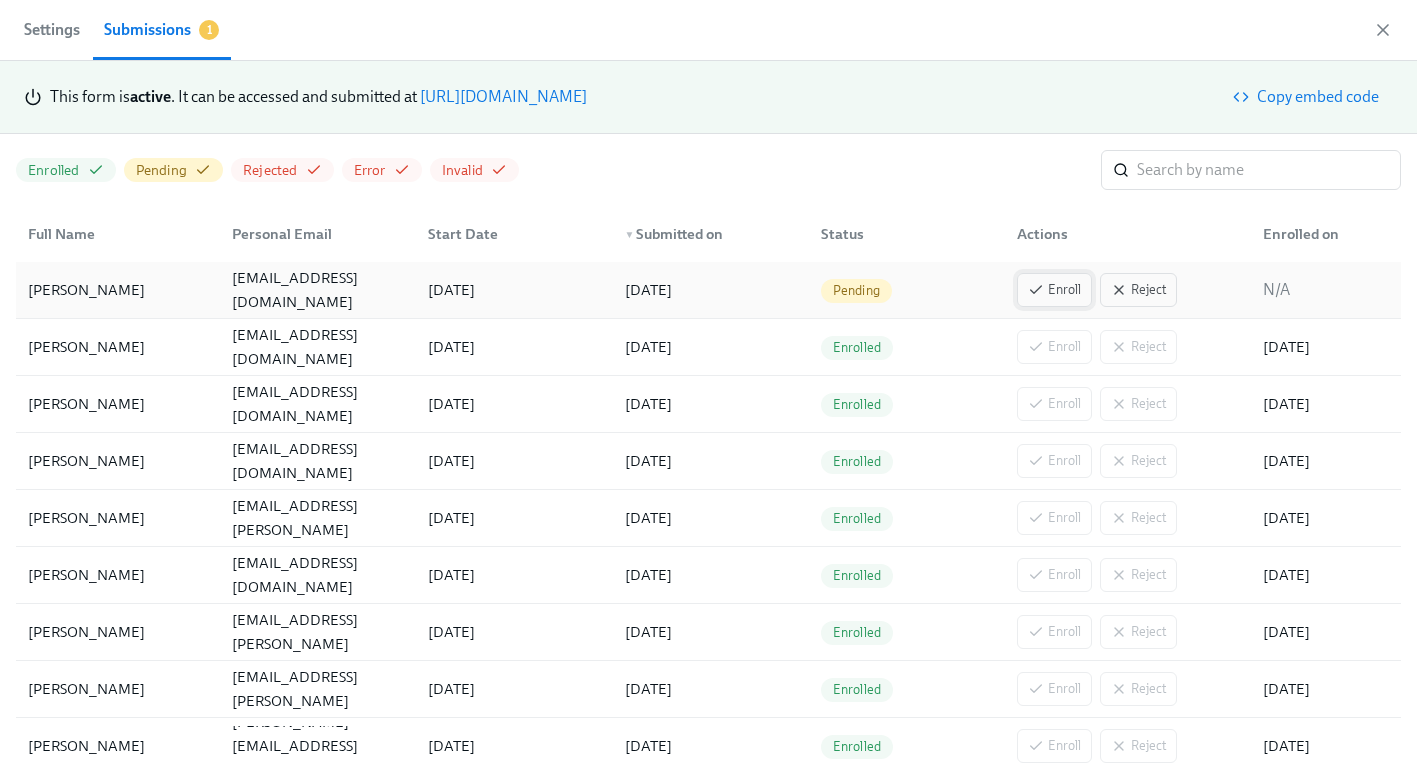 click on "Enroll" at bounding box center (1054, 290) 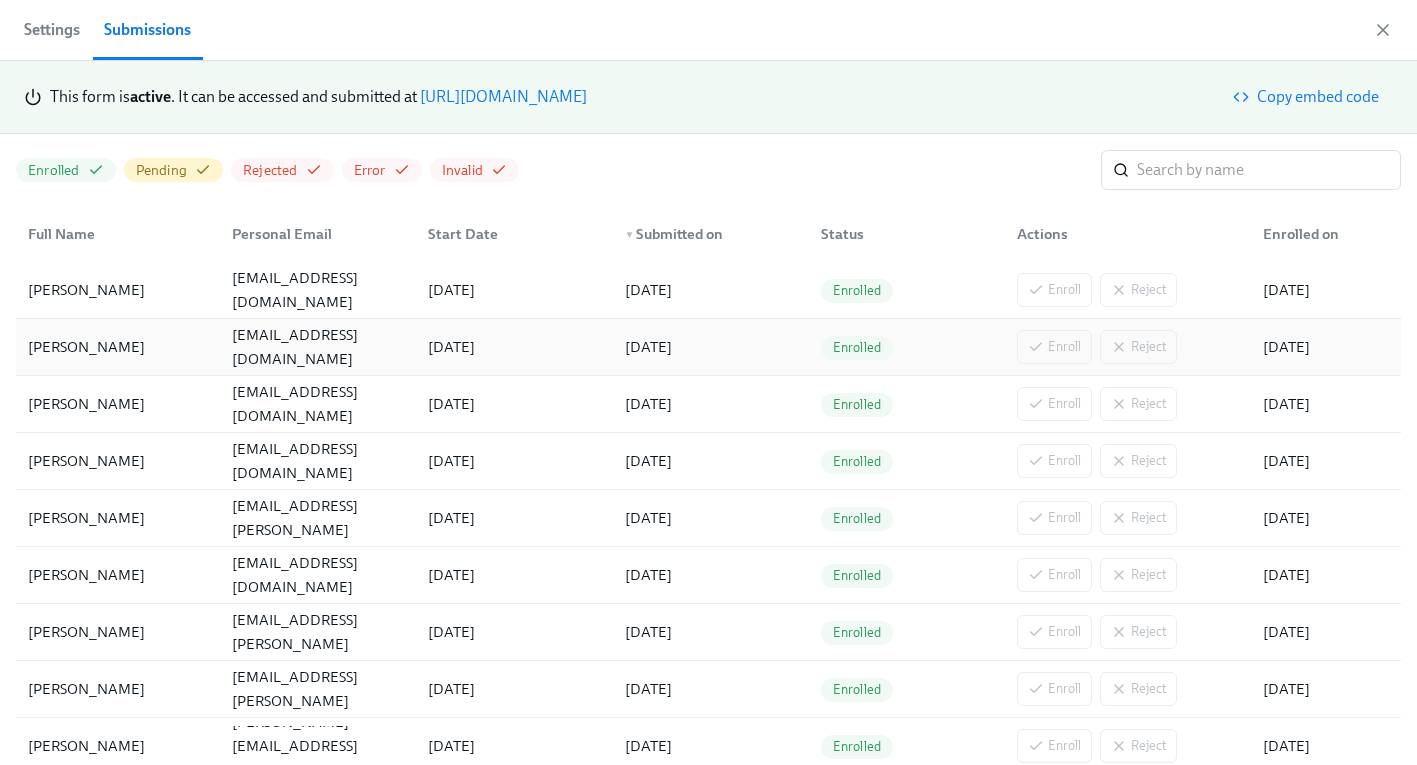 scroll, scrollTop: 0, scrollLeft: 16327, axis: horizontal 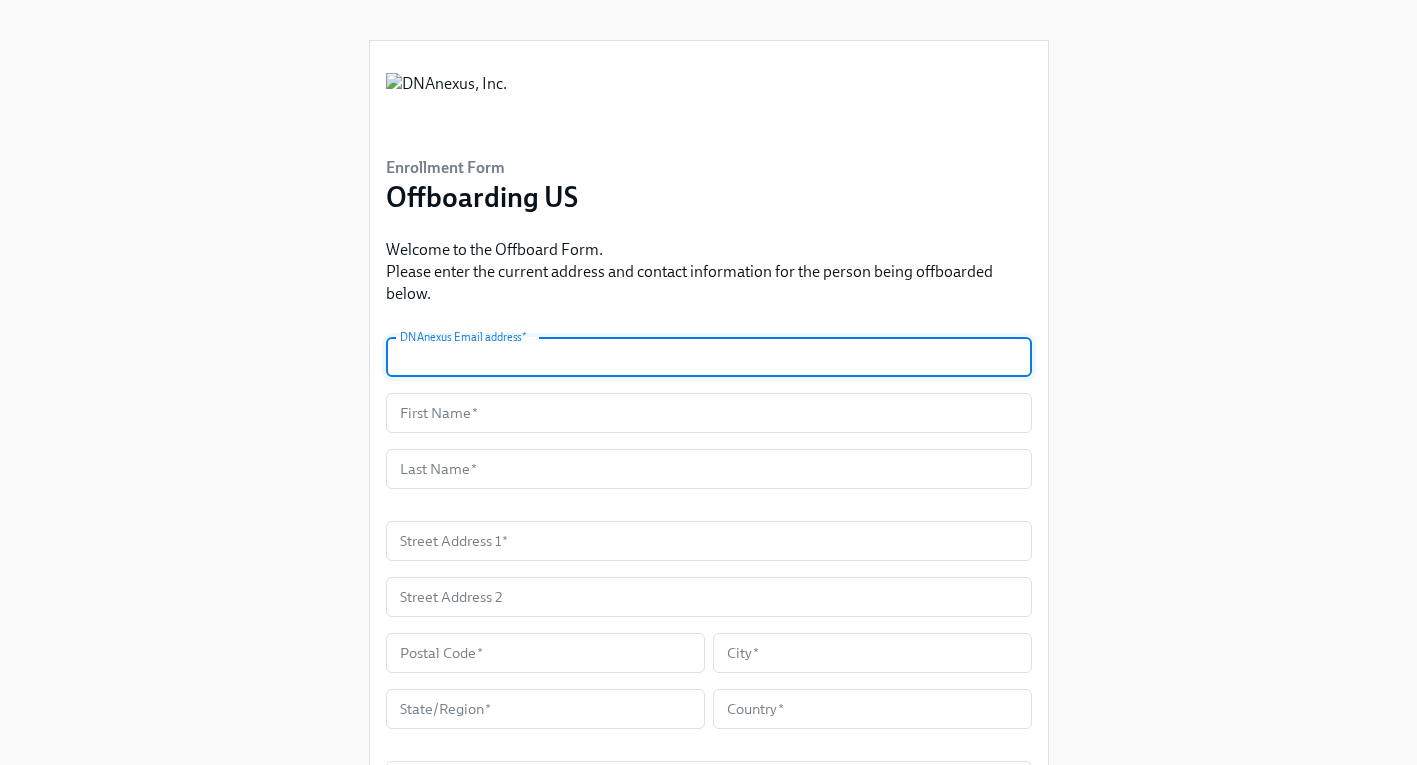 click at bounding box center [709, 357] 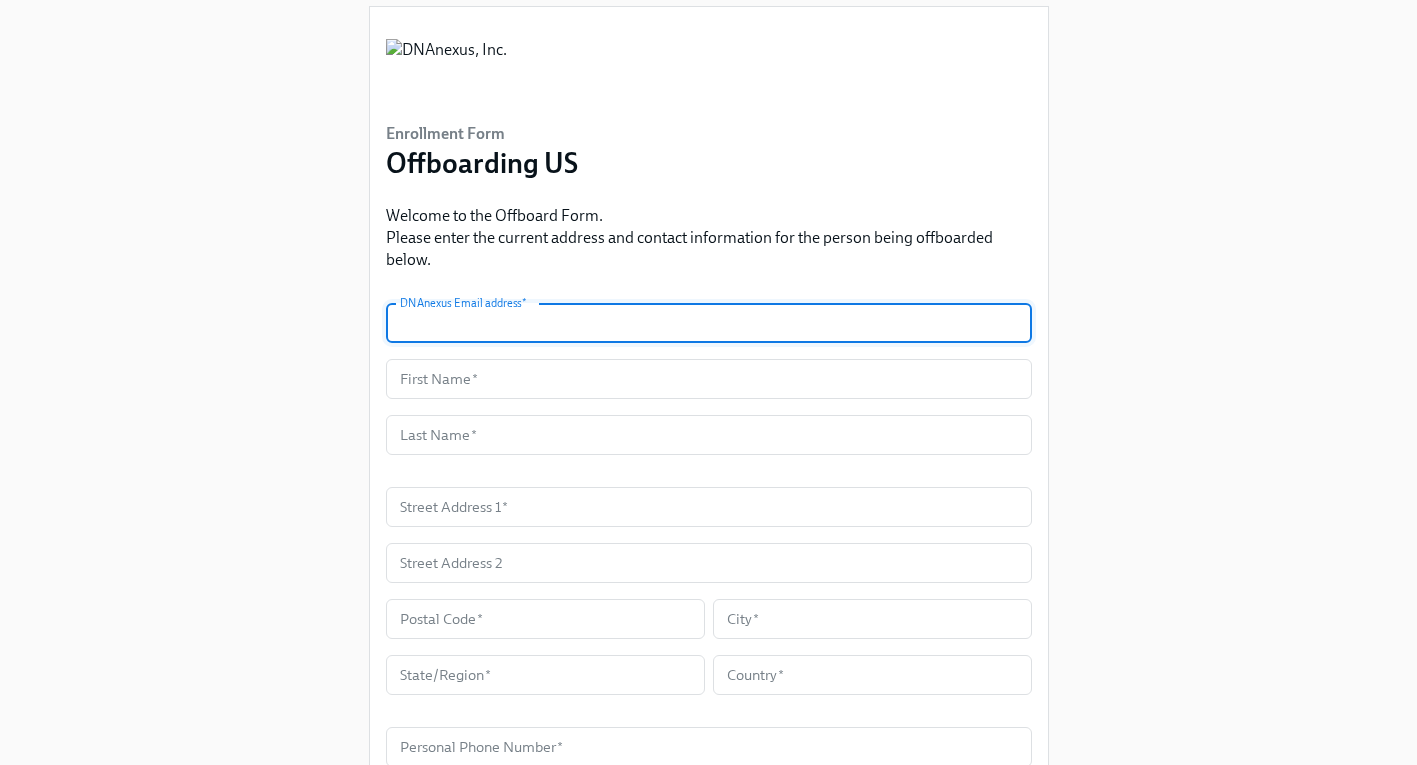 scroll, scrollTop: 43, scrollLeft: 0, axis: vertical 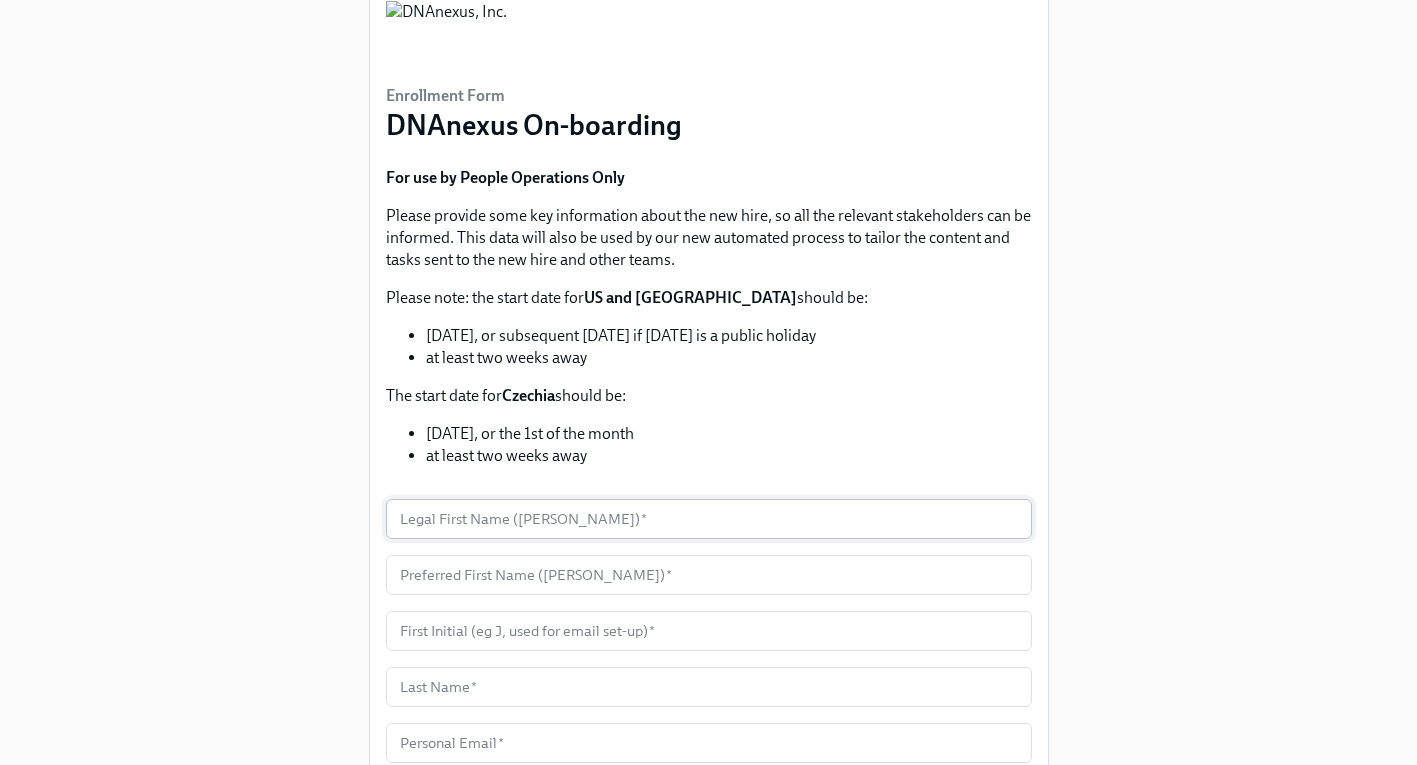 click at bounding box center (709, 519) 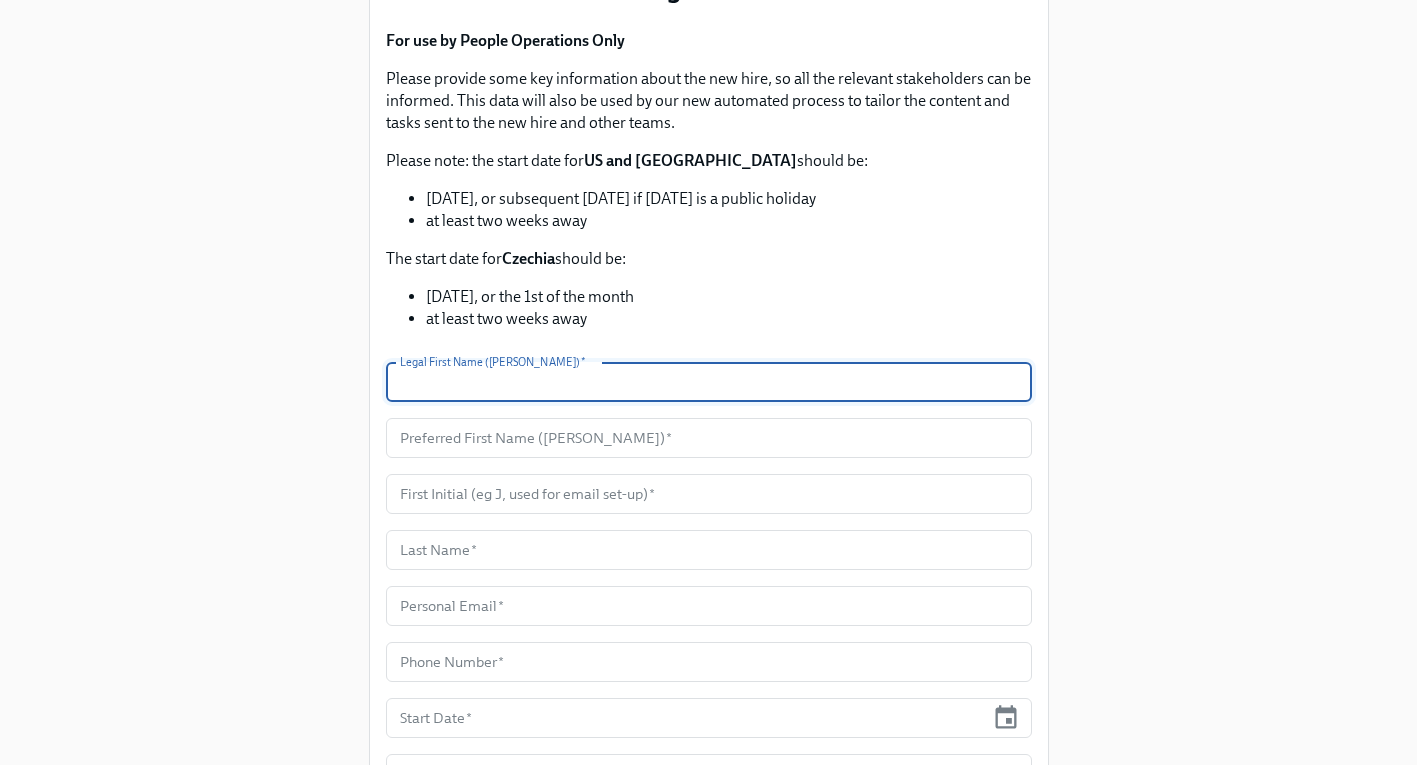 scroll, scrollTop: 208, scrollLeft: 0, axis: vertical 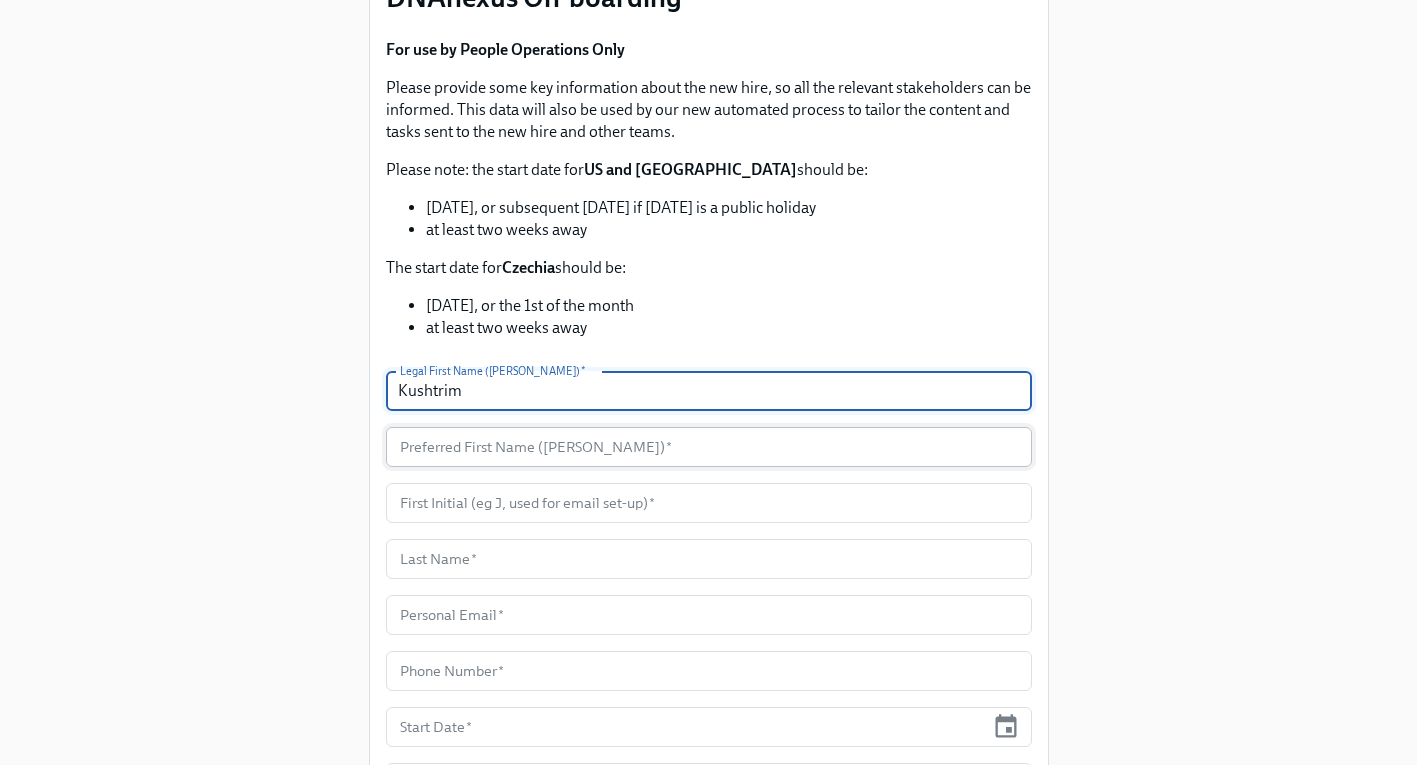 type on "Kushtrim" 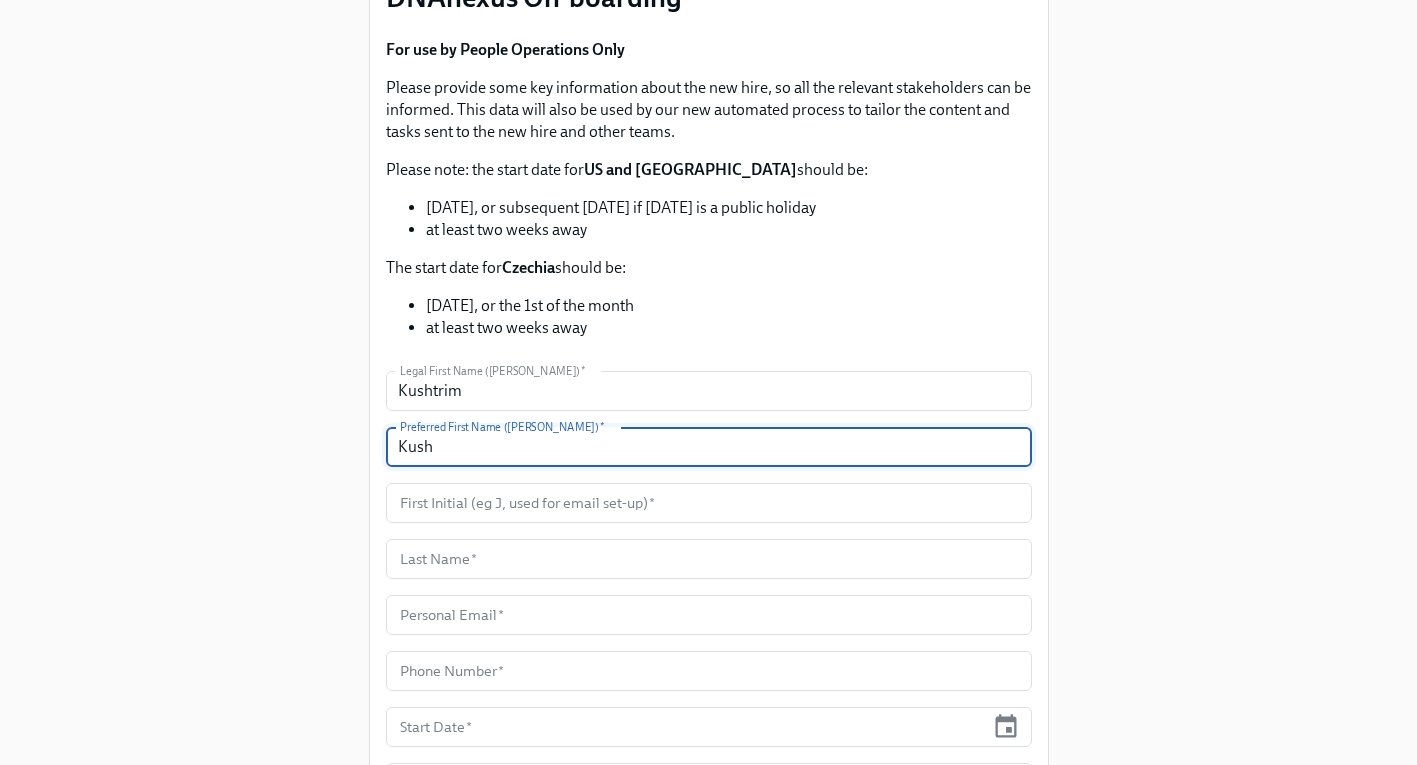 type on "Kush" 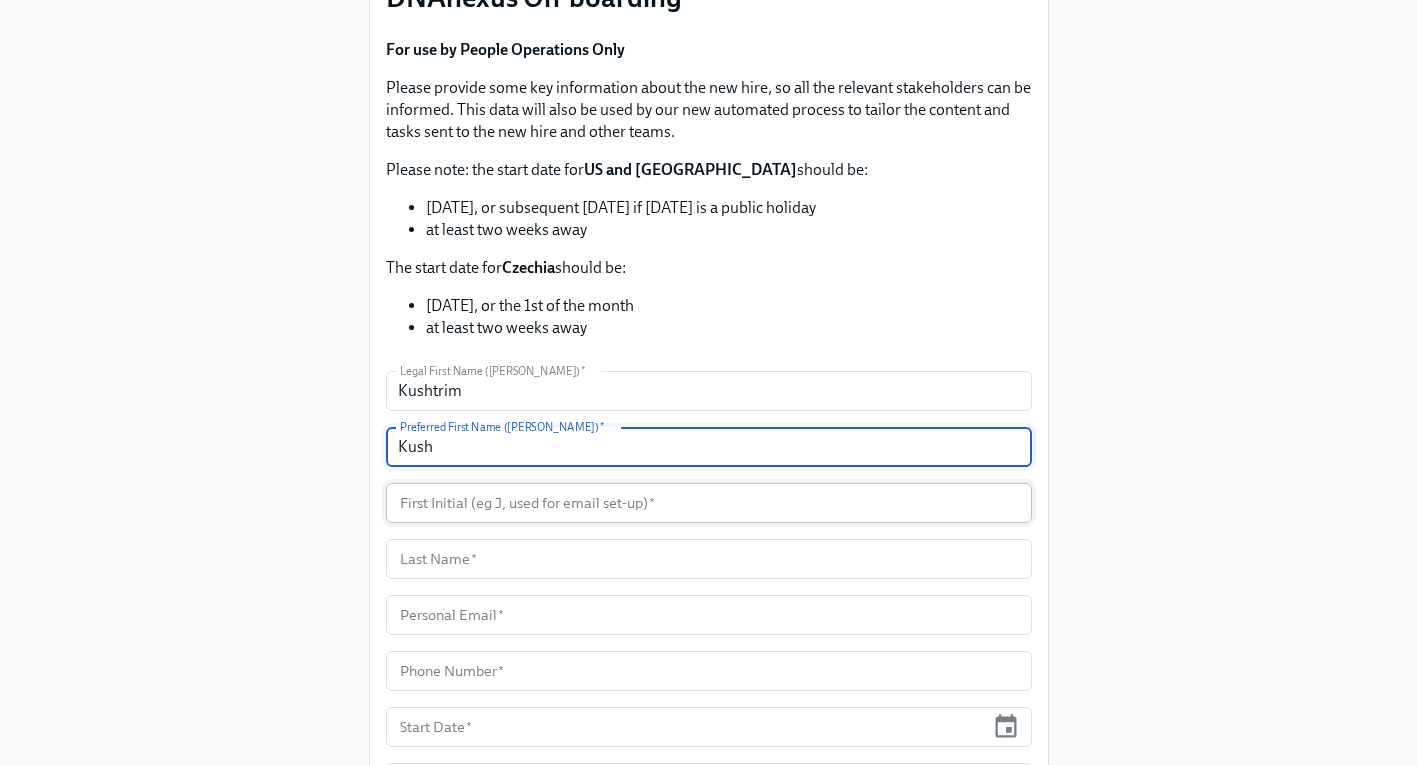 click at bounding box center [709, 503] 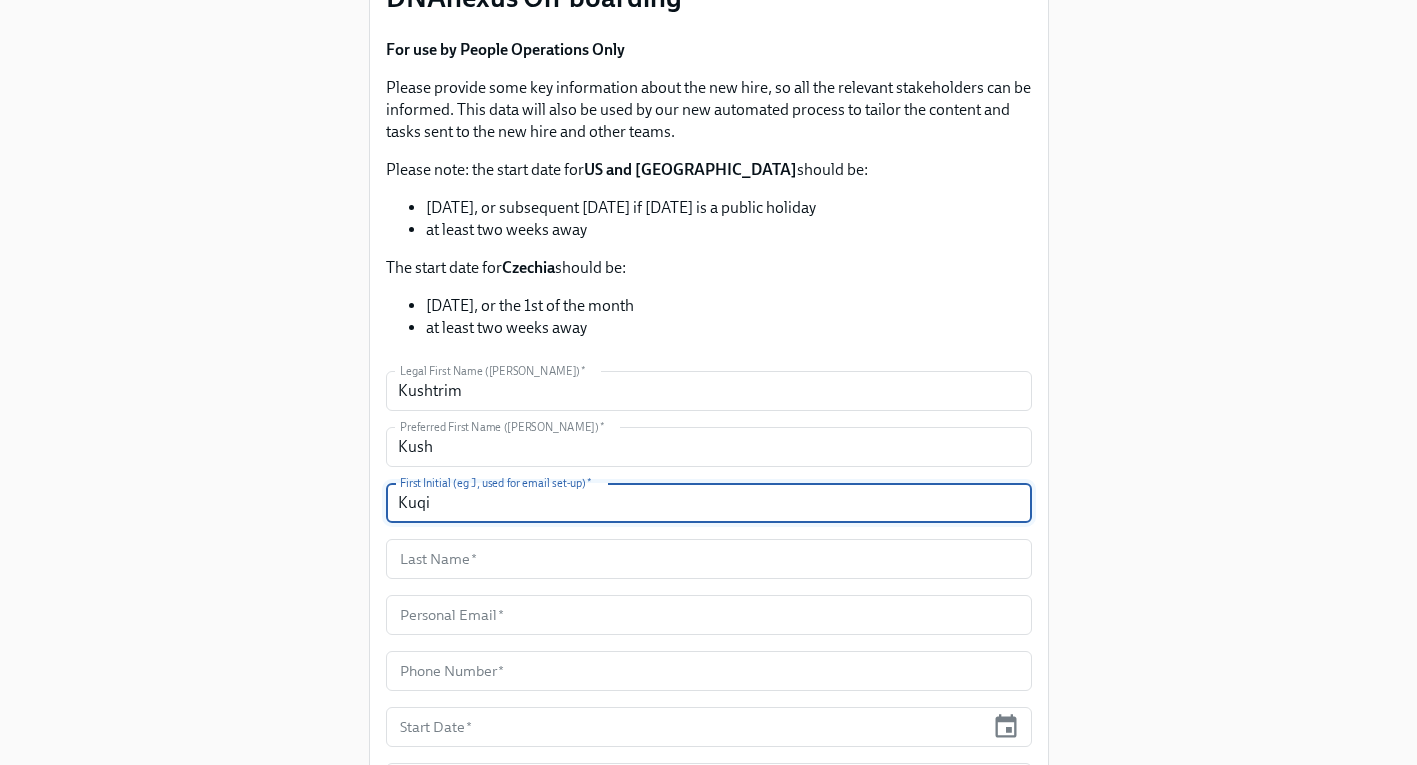 drag, startPoint x: 452, startPoint y: 505, endPoint x: 238, endPoint y: 490, distance: 214.52505 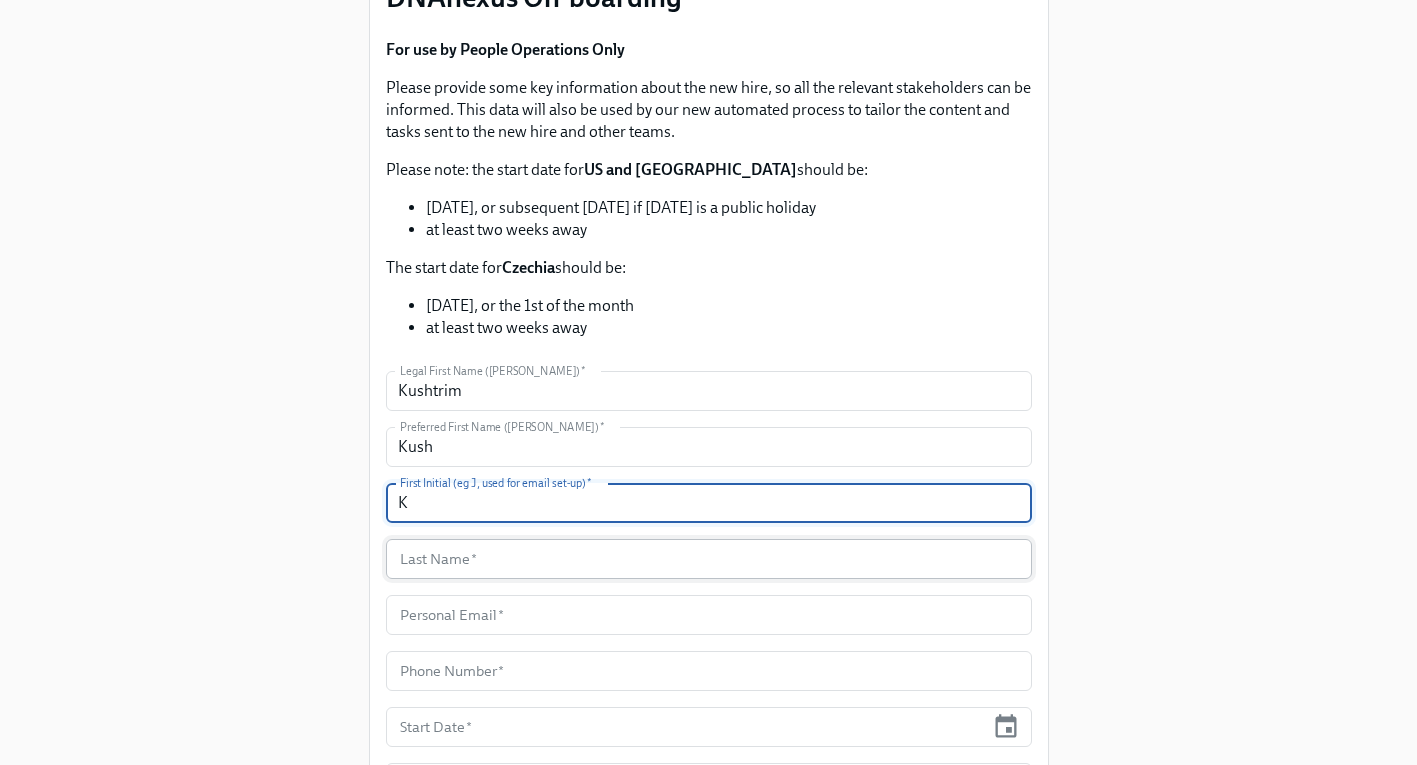 type on "K" 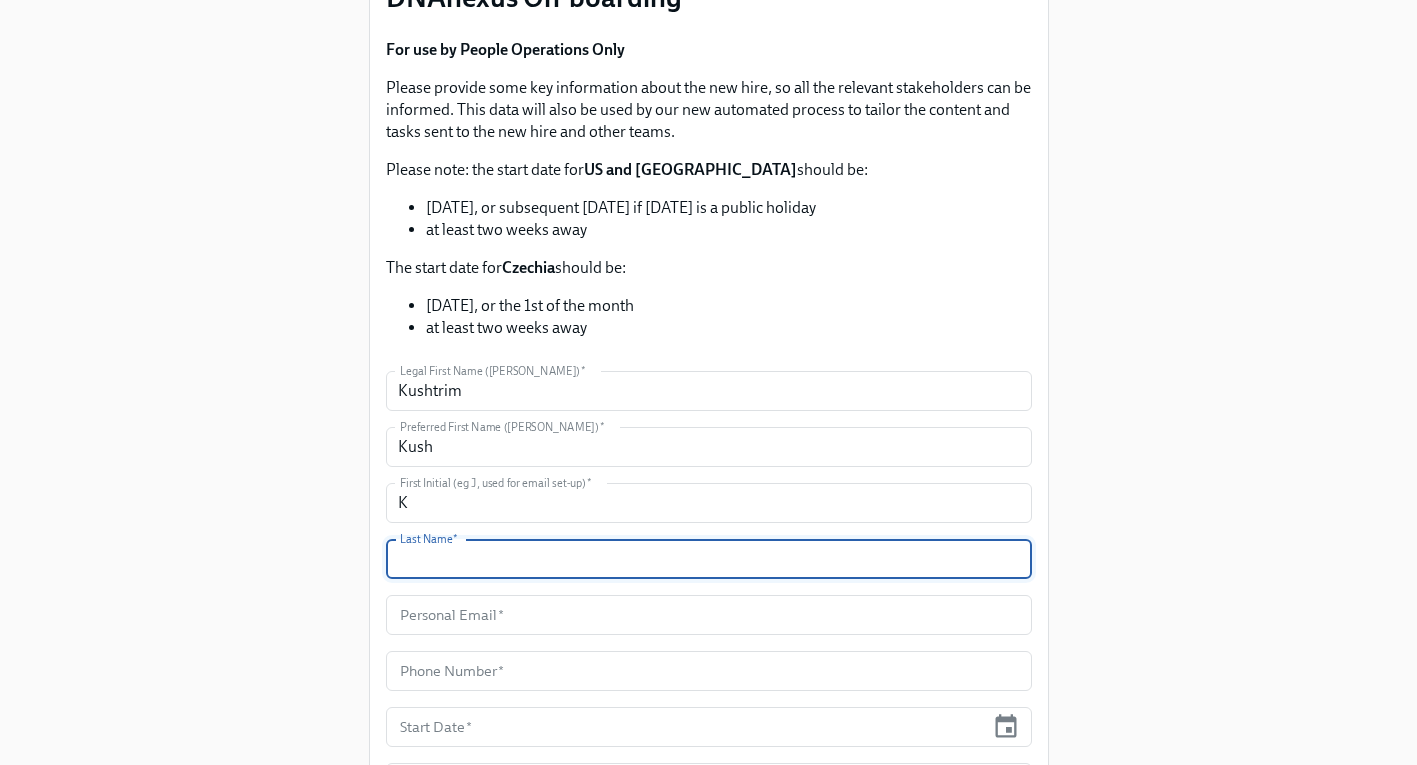 click at bounding box center (709, 559) 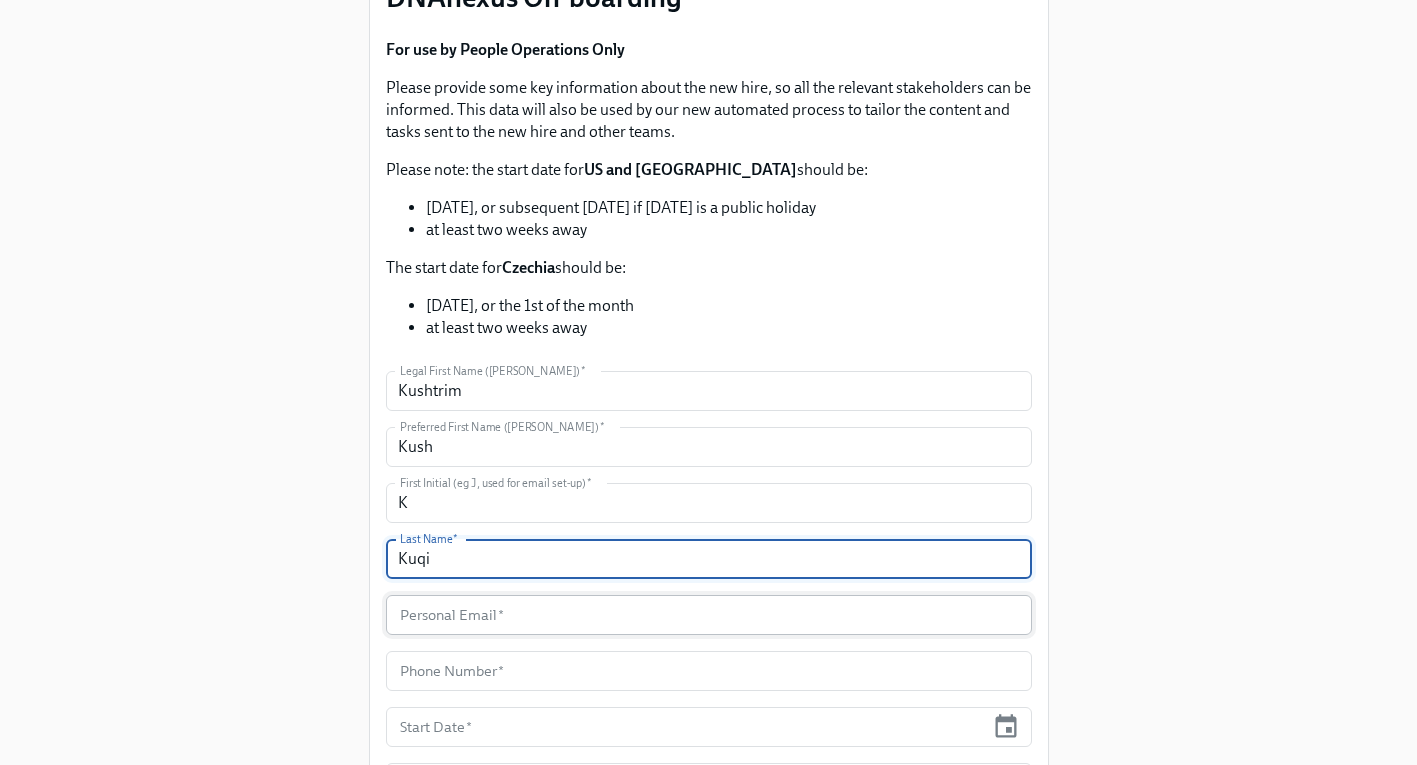 type on "Kuqi" 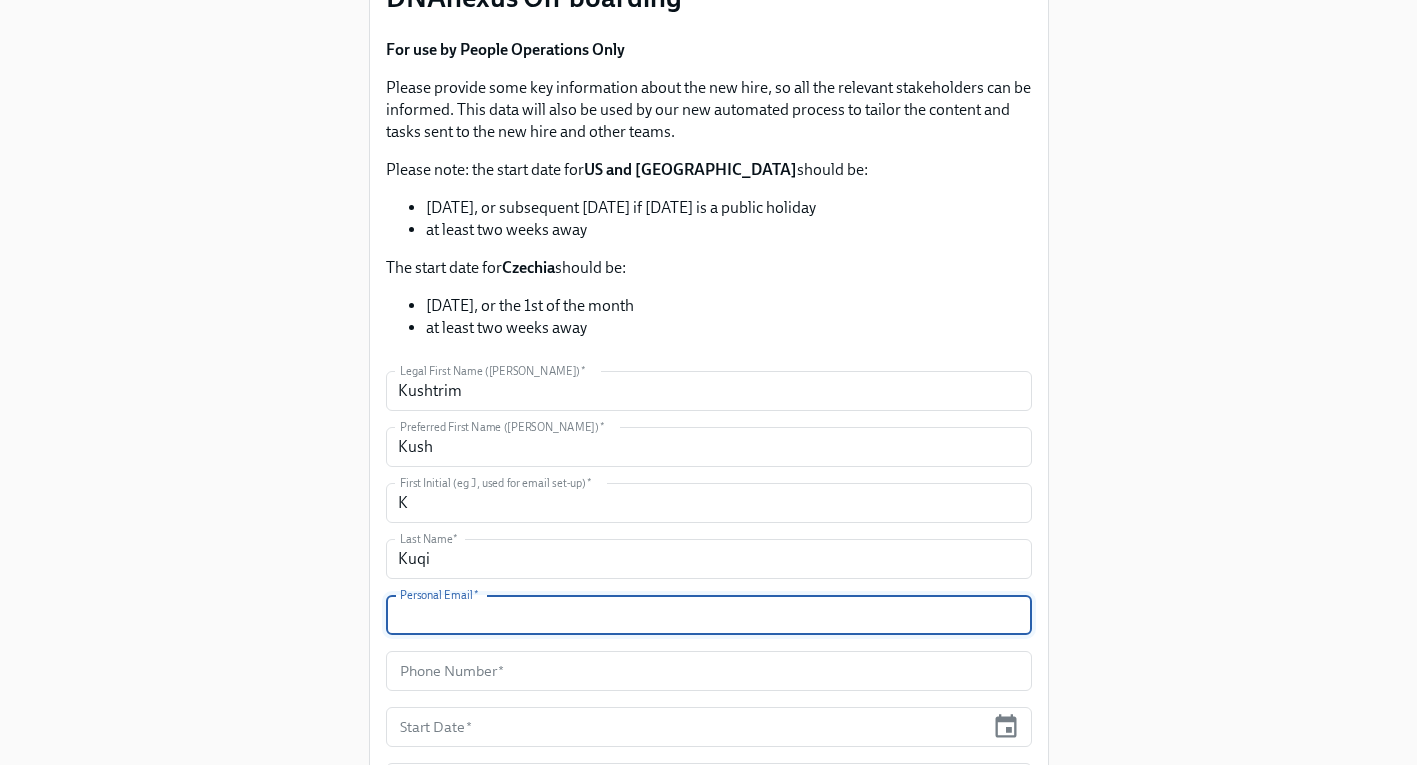 click at bounding box center [709, 615] 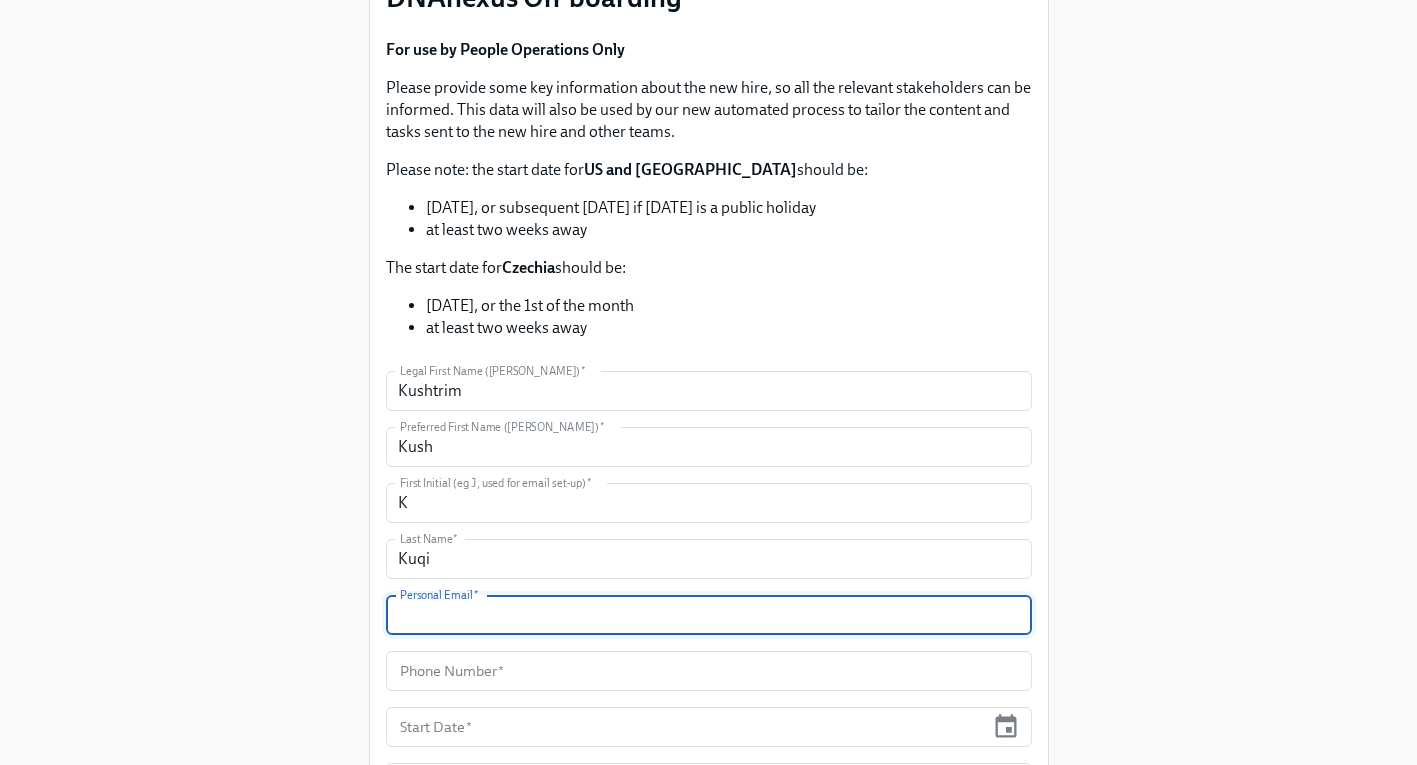 click at bounding box center (709, 615) 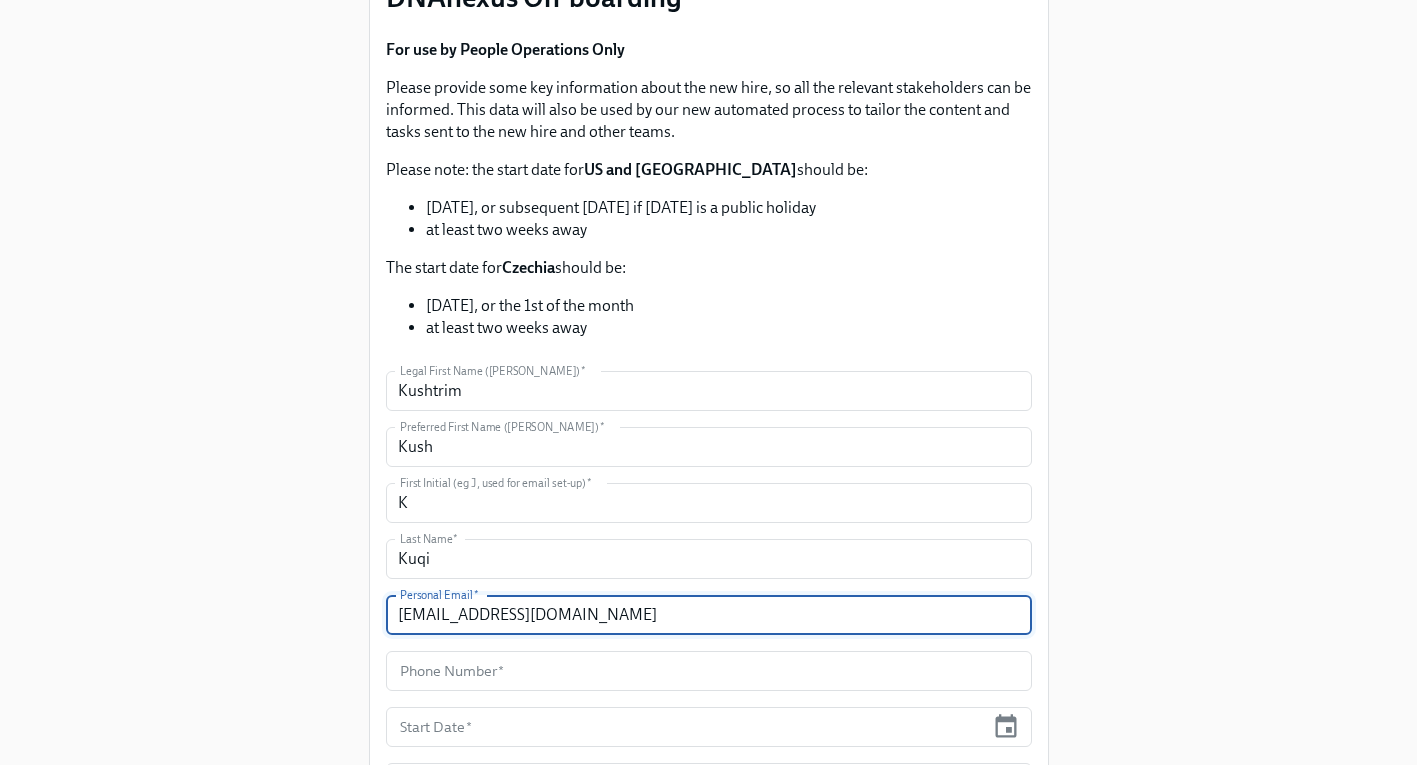 type on "kushtrimkuqi@gmail.com" 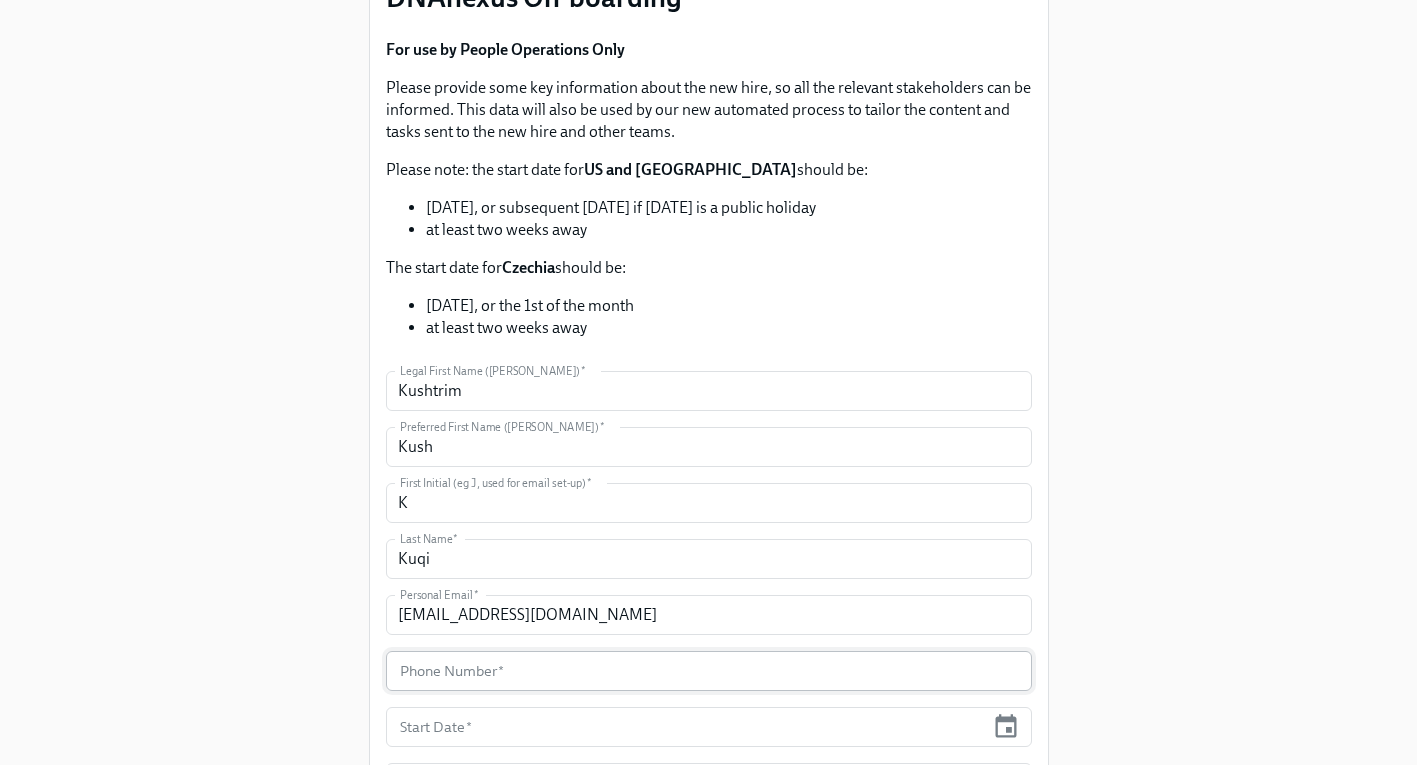 click at bounding box center (709, 671) 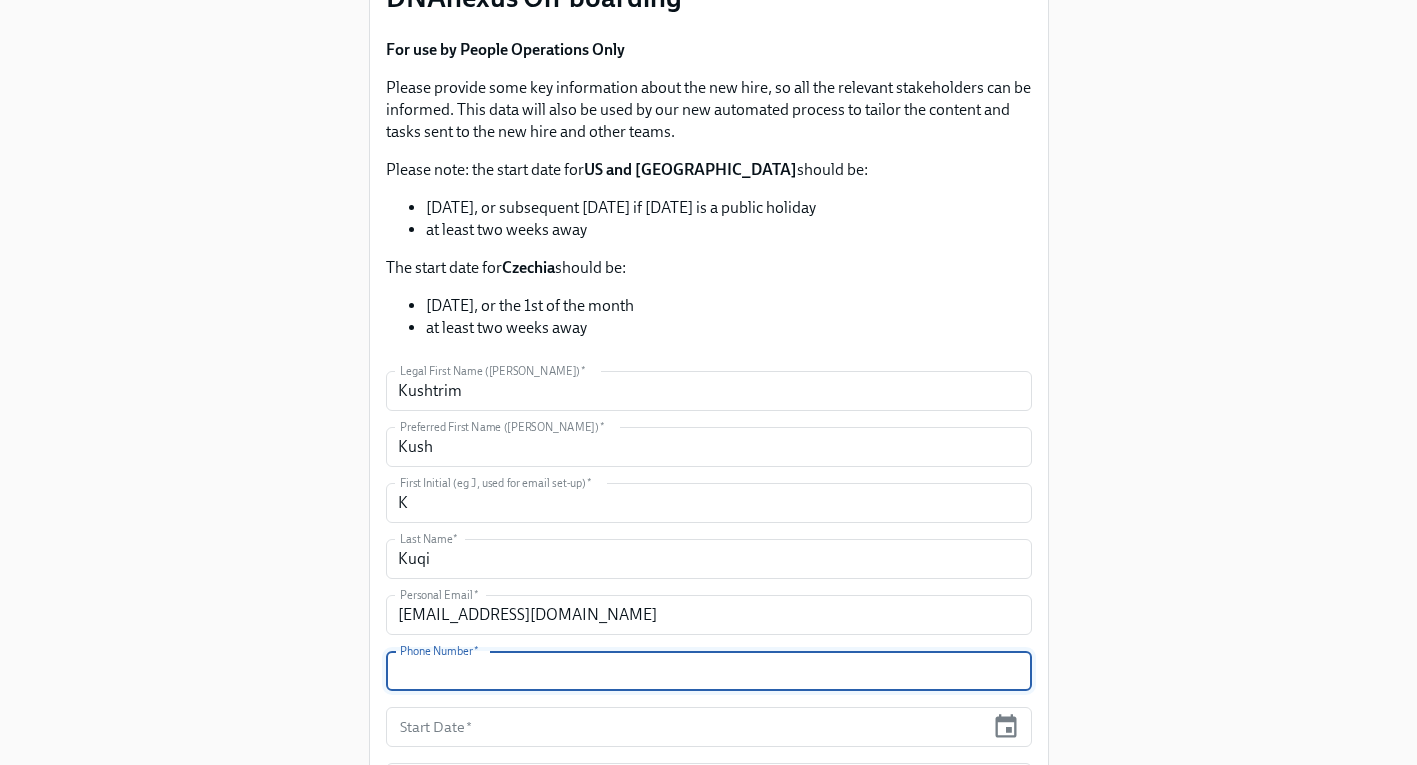 paste on "(412) 983-1562" 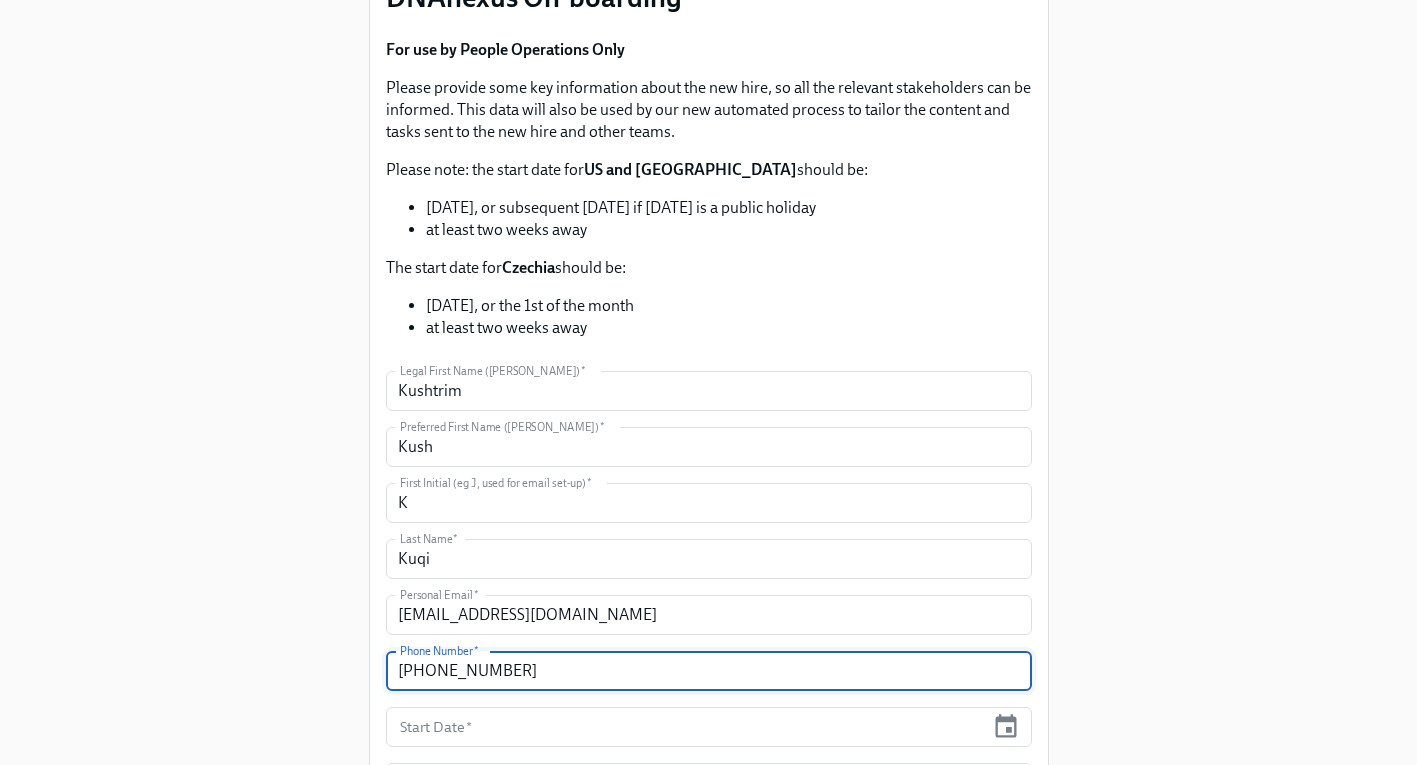 type on "(412) 983-1562" 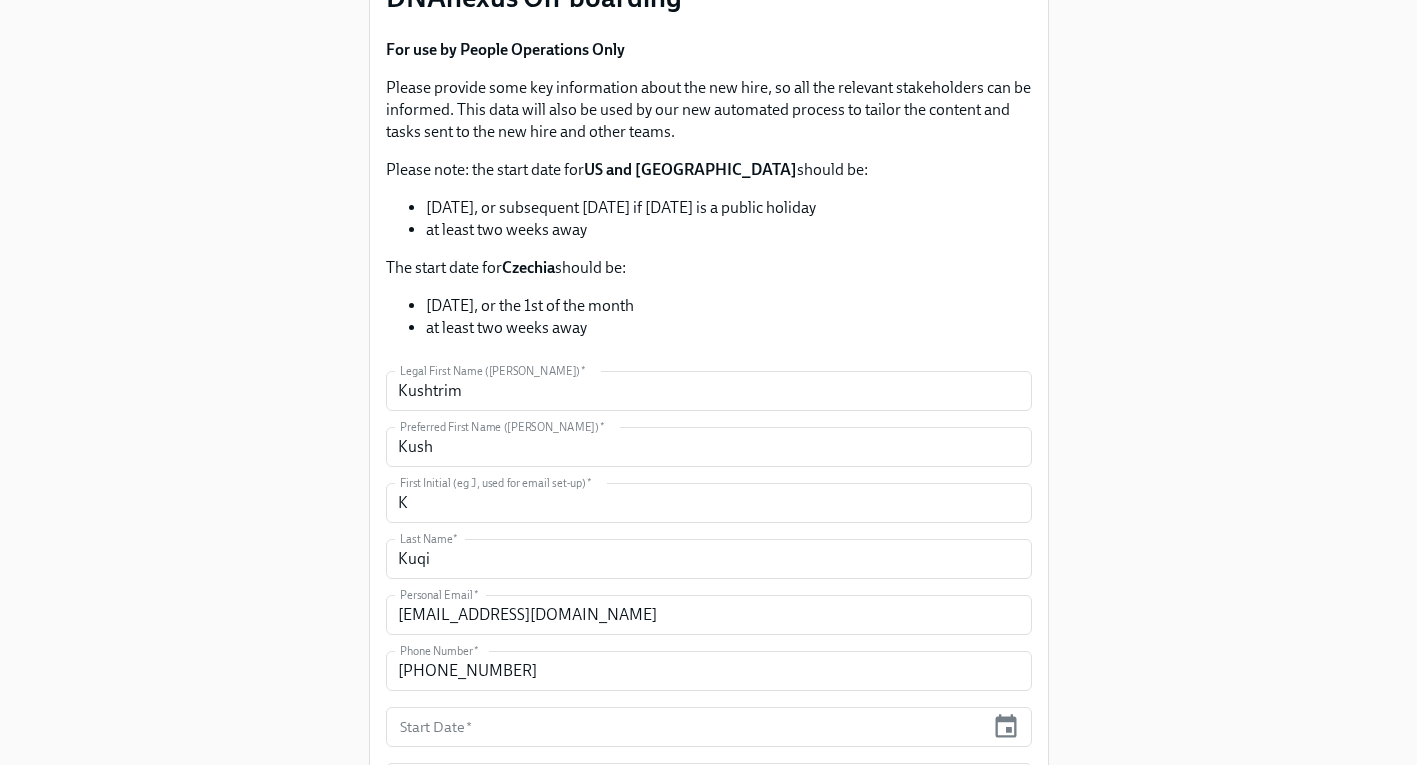 click on "Enrollment Form DNAnexus On-boarding For use by People Operations Only
Please provide some key information about the new hire, so all the relevant stakeholders can be informed. This data will also be used by our new automated process to tailor the content and tasks sent to the new hire and other teams.
Please note: the start date for  US and Vietnam  should be:
Monday, or subsequent Tuesday if Monday is a public holiday
at least two weeks away
The start date for  Czechia  should be:
Monday, or the 1st of the month
at least two weeks away
Legal First Name (eg Jennifer)   * Kushtrim Legal First Name (eg Jennifer)  * Preferred First Name (eg Jen)   * Kush Preferred First Name (eg Jen)  * First Initial (eg J, used for email set-up)   * K First Initial (eg J, used for email set-up)  * Last Name   * Kuqi Last Name  * Personal Email   * kushtrimkuqi@gmail.com Personal Email  * Phone Number   * (412) 983-1562 Phone Number  * Start Date   * Start Date  * Job Title   *  * *" at bounding box center (708, 594) 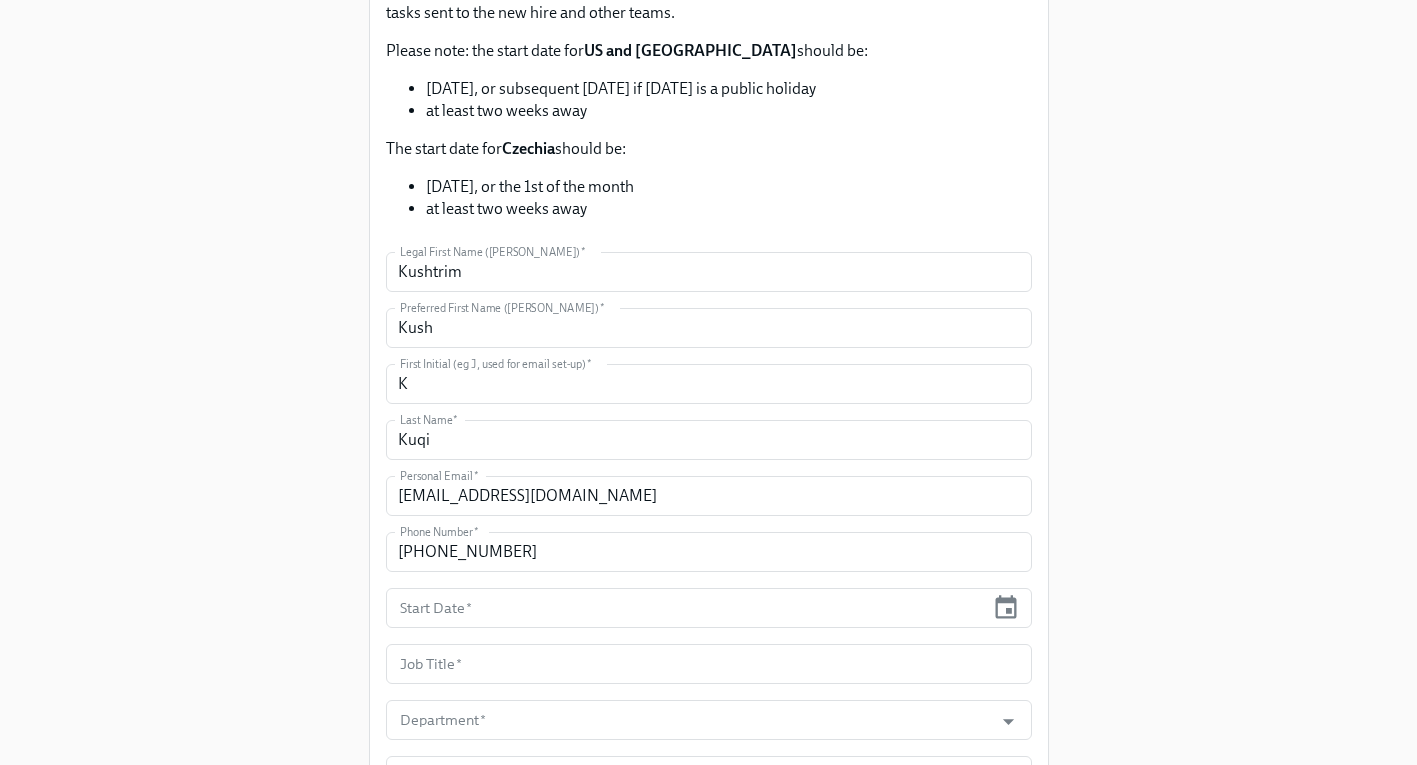 scroll, scrollTop: 355, scrollLeft: 0, axis: vertical 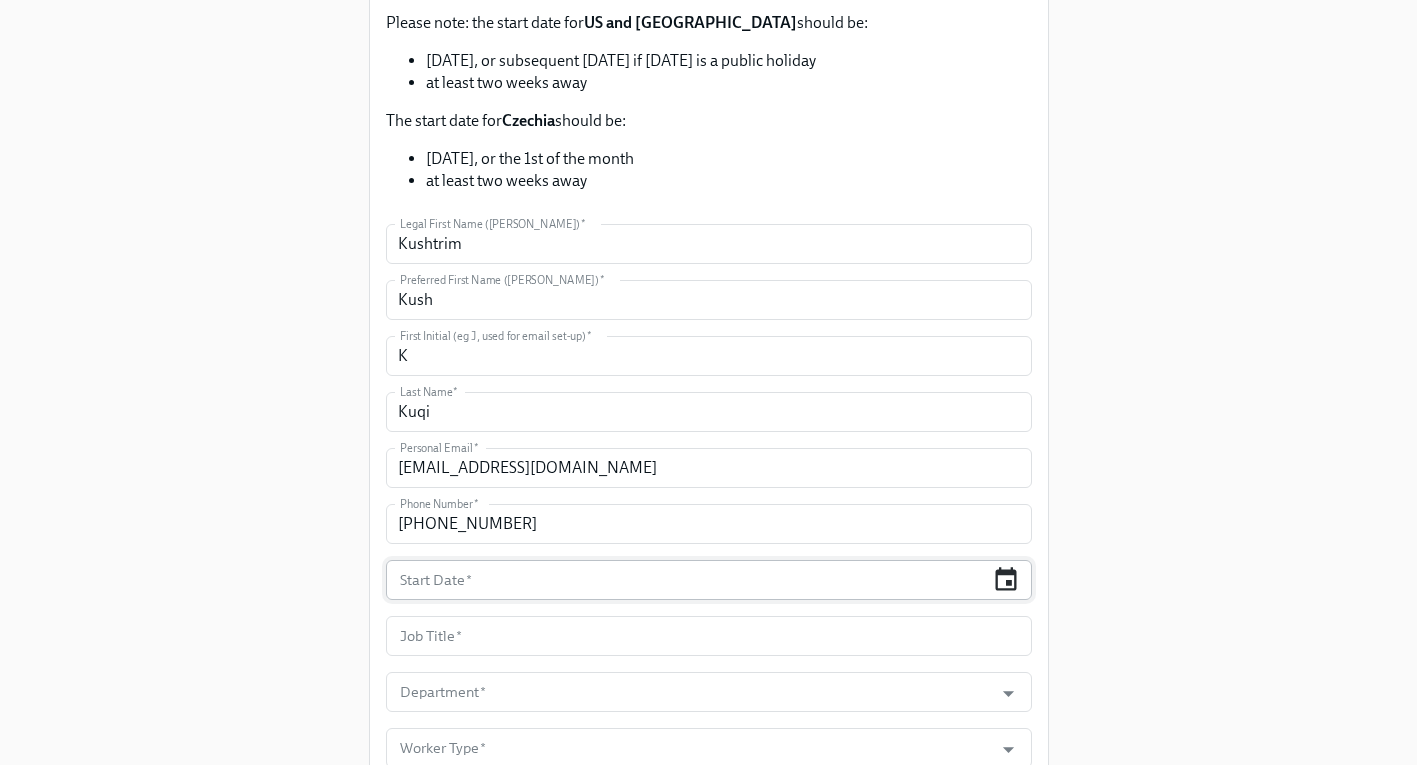 click 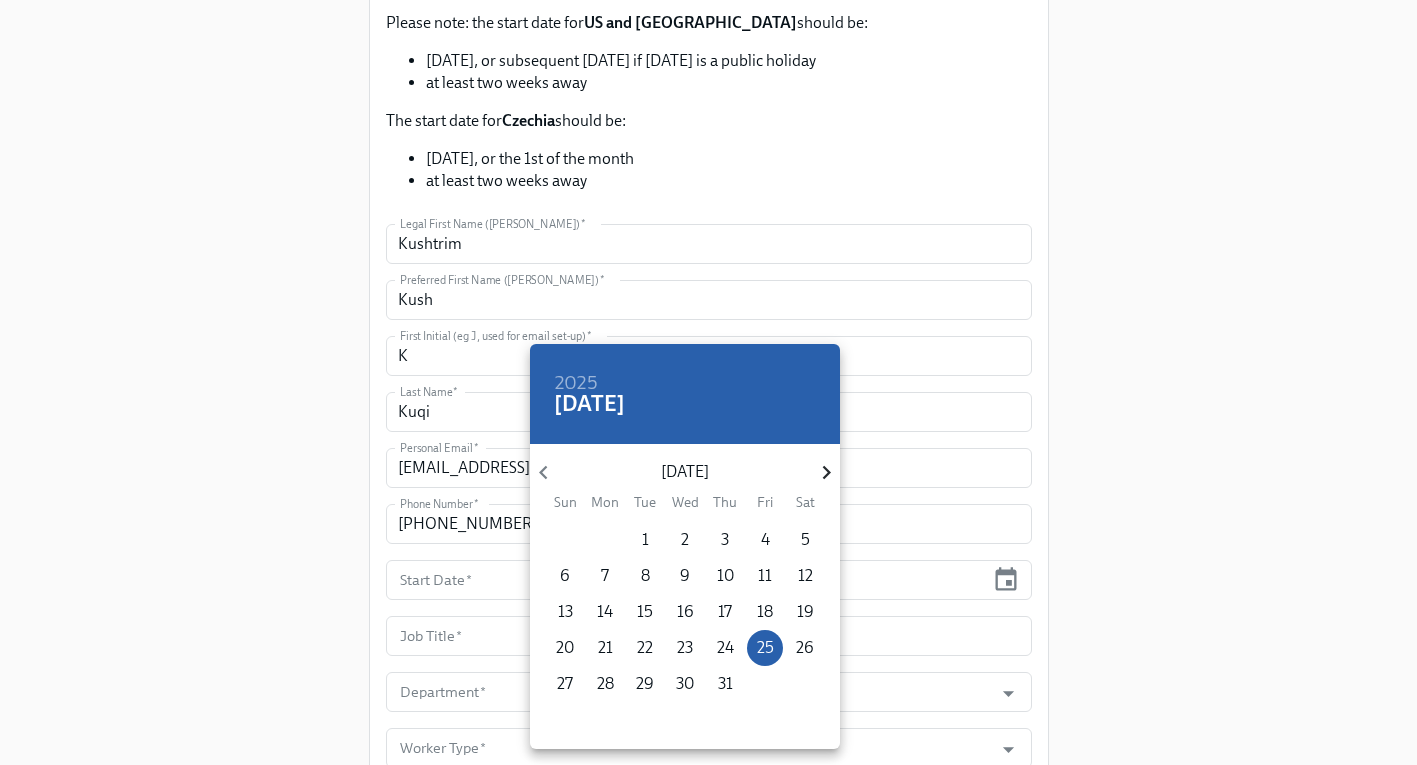click 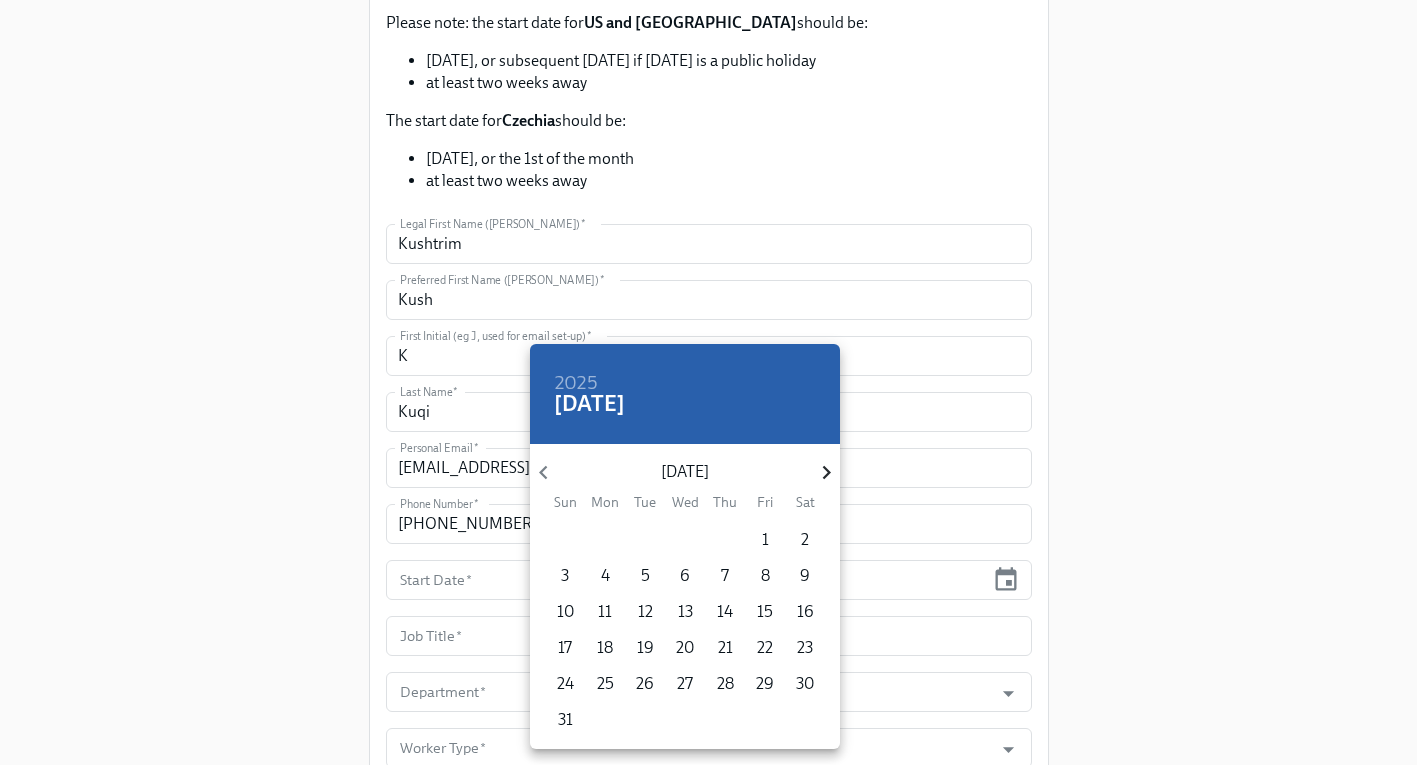 click 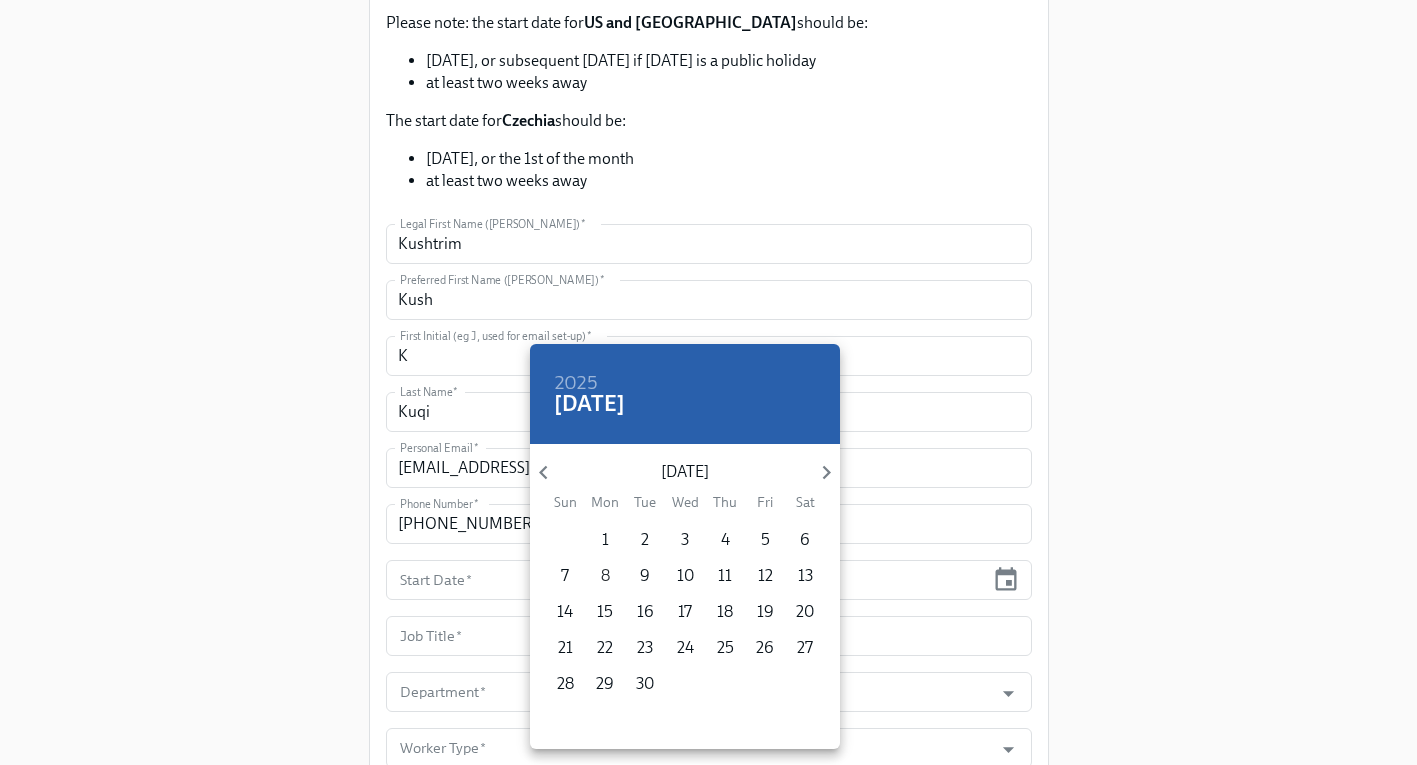 click on "8" at bounding box center [605, 576] 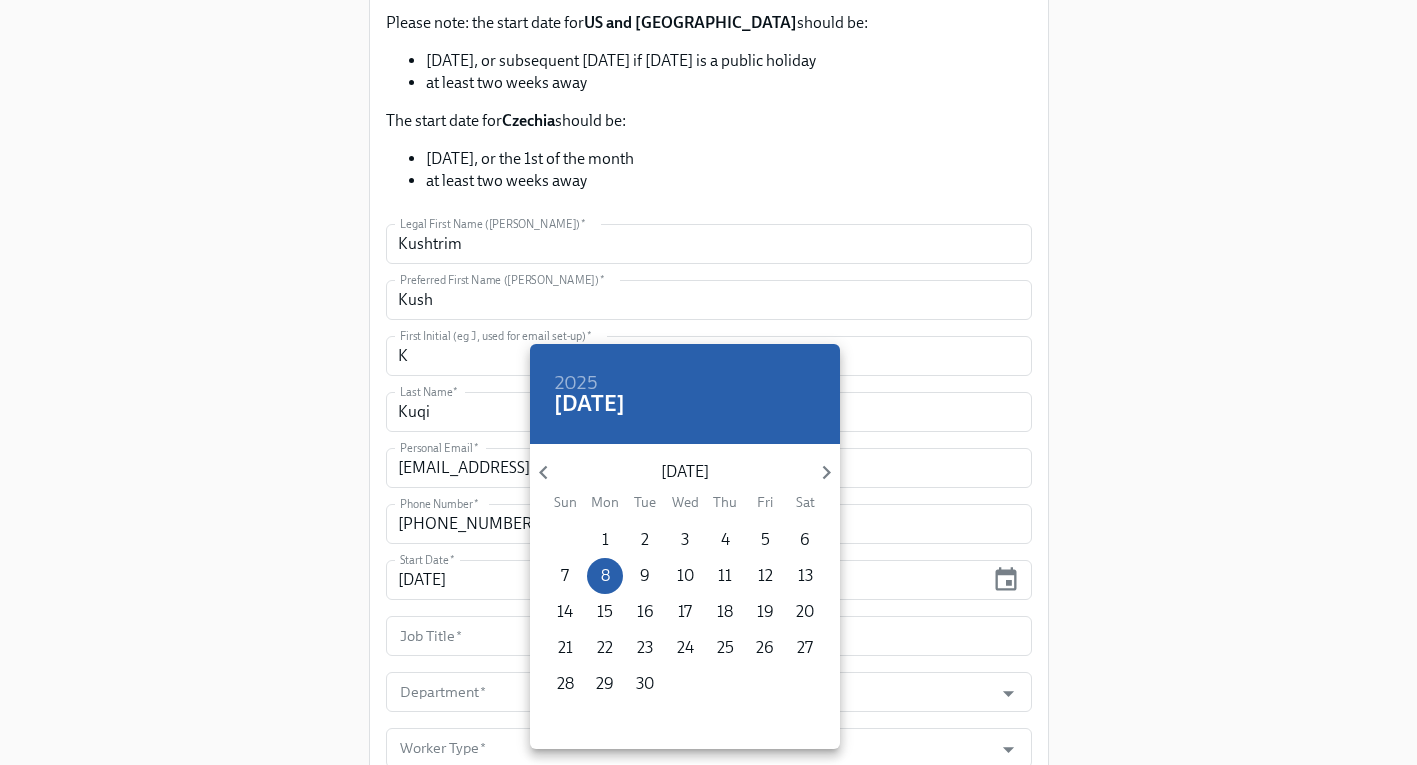 click at bounding box center (708, 382) 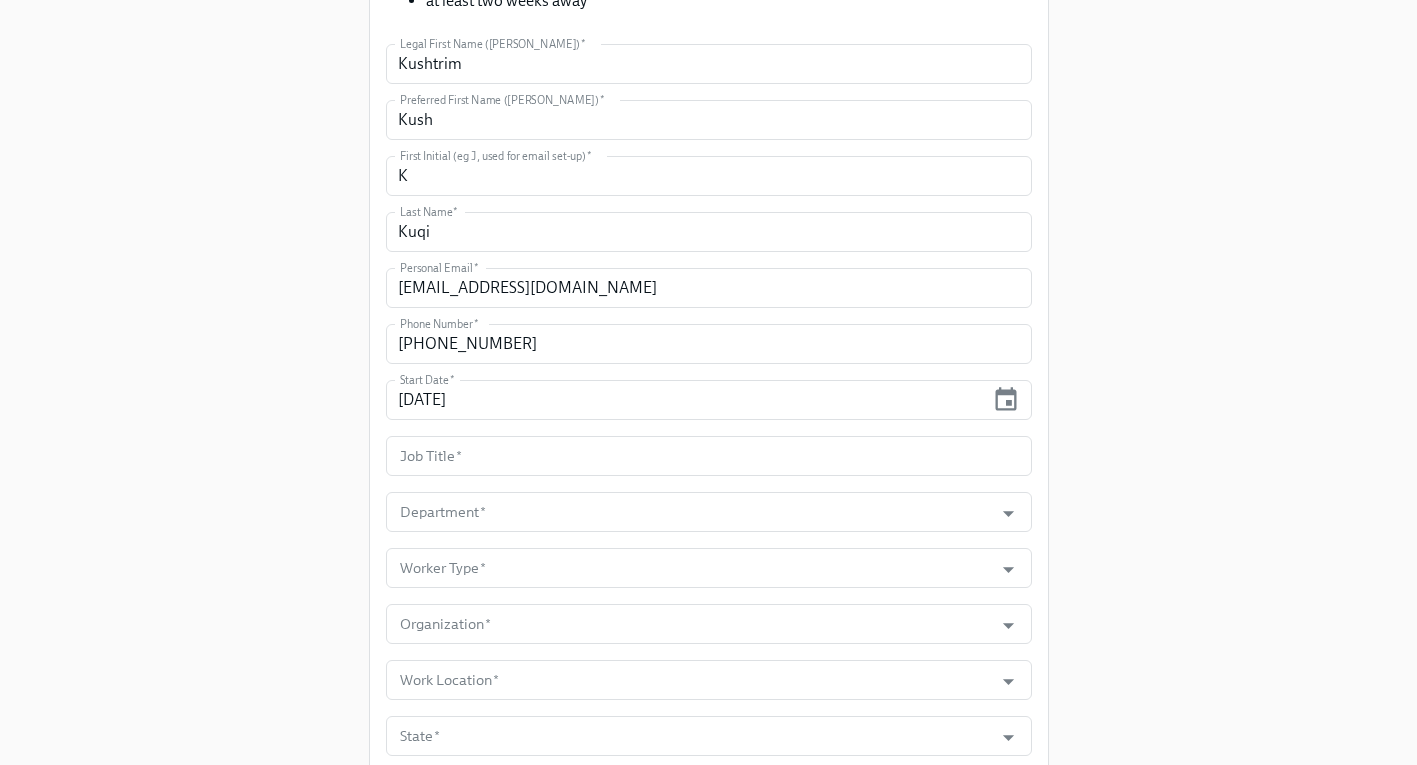 scroll, scrollTop: 536, scrollLeft: 0, axis: vertical 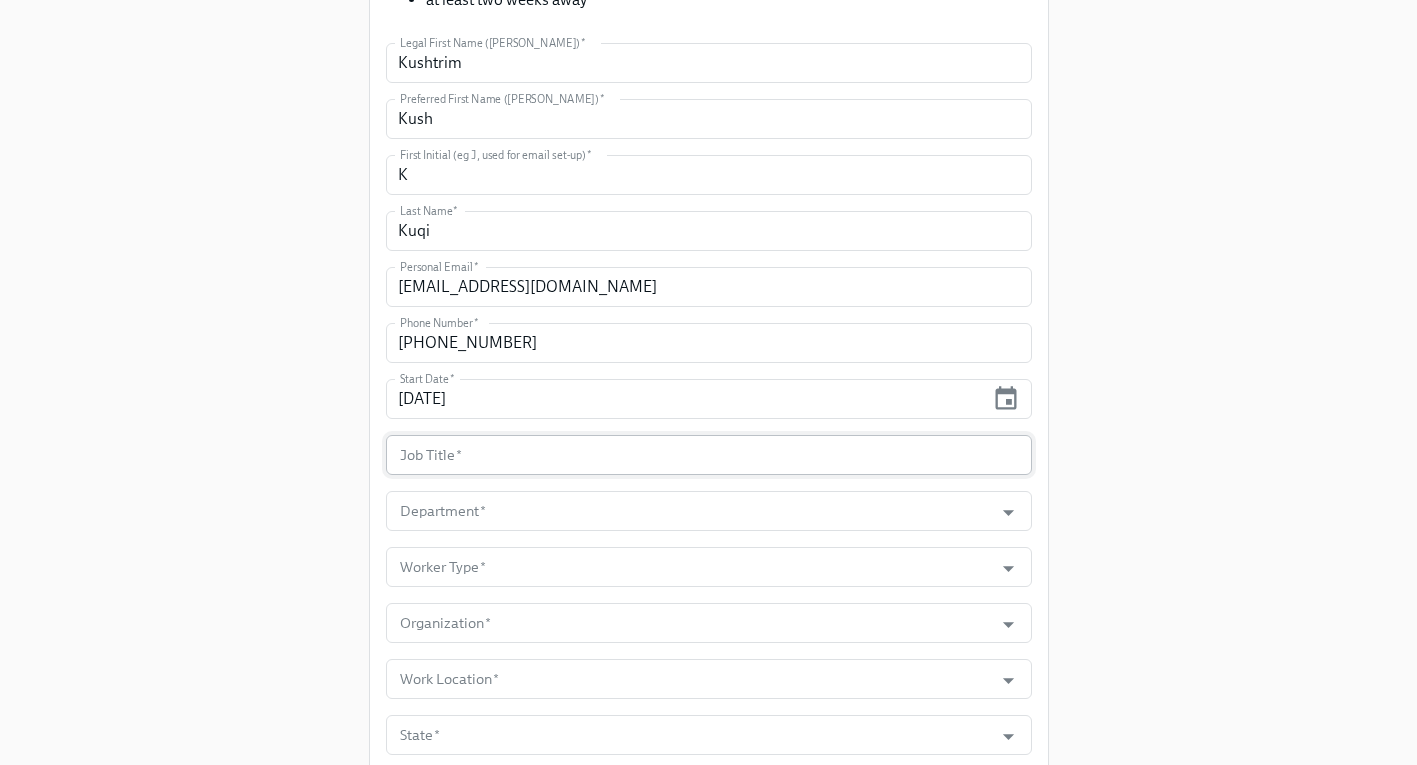 click at bounding box center [709, 455] 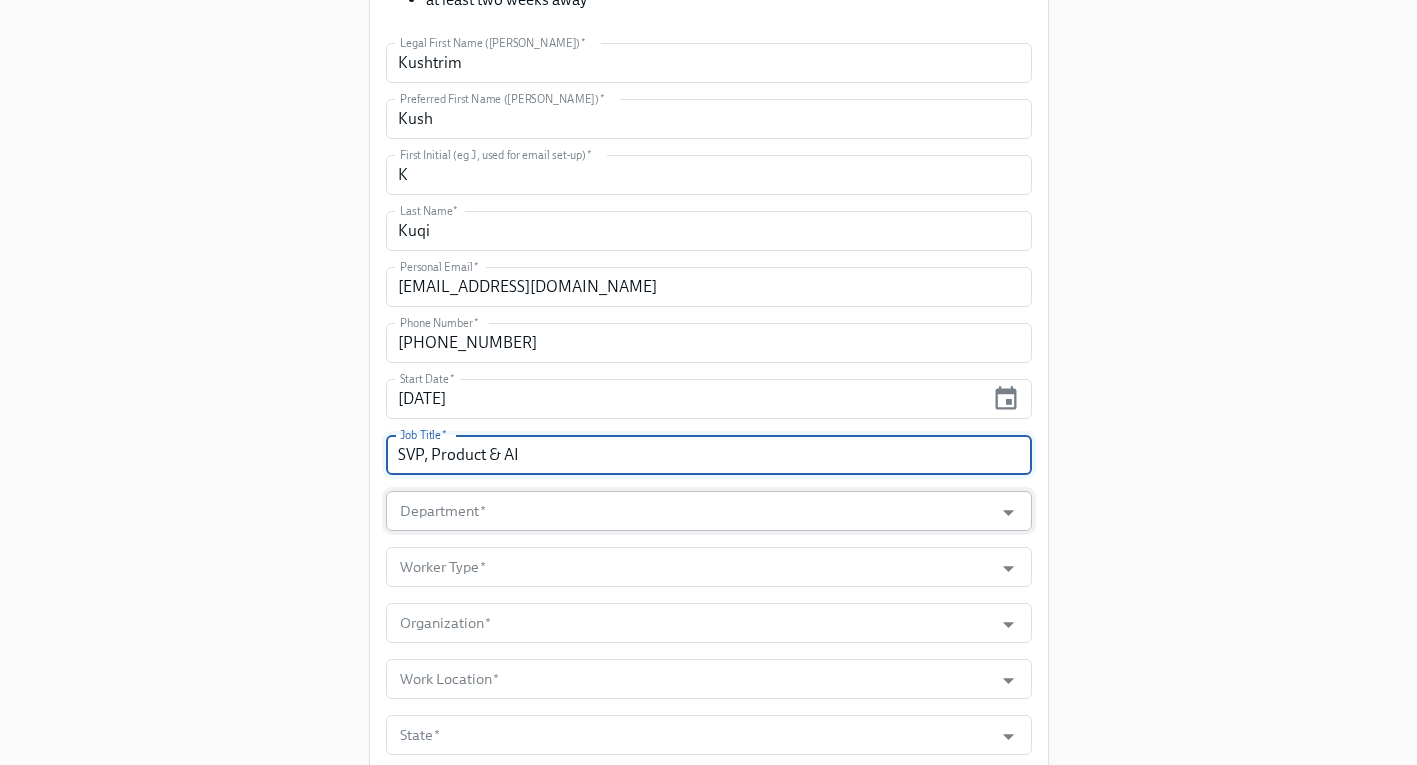 type on "SVP, Product & AI" 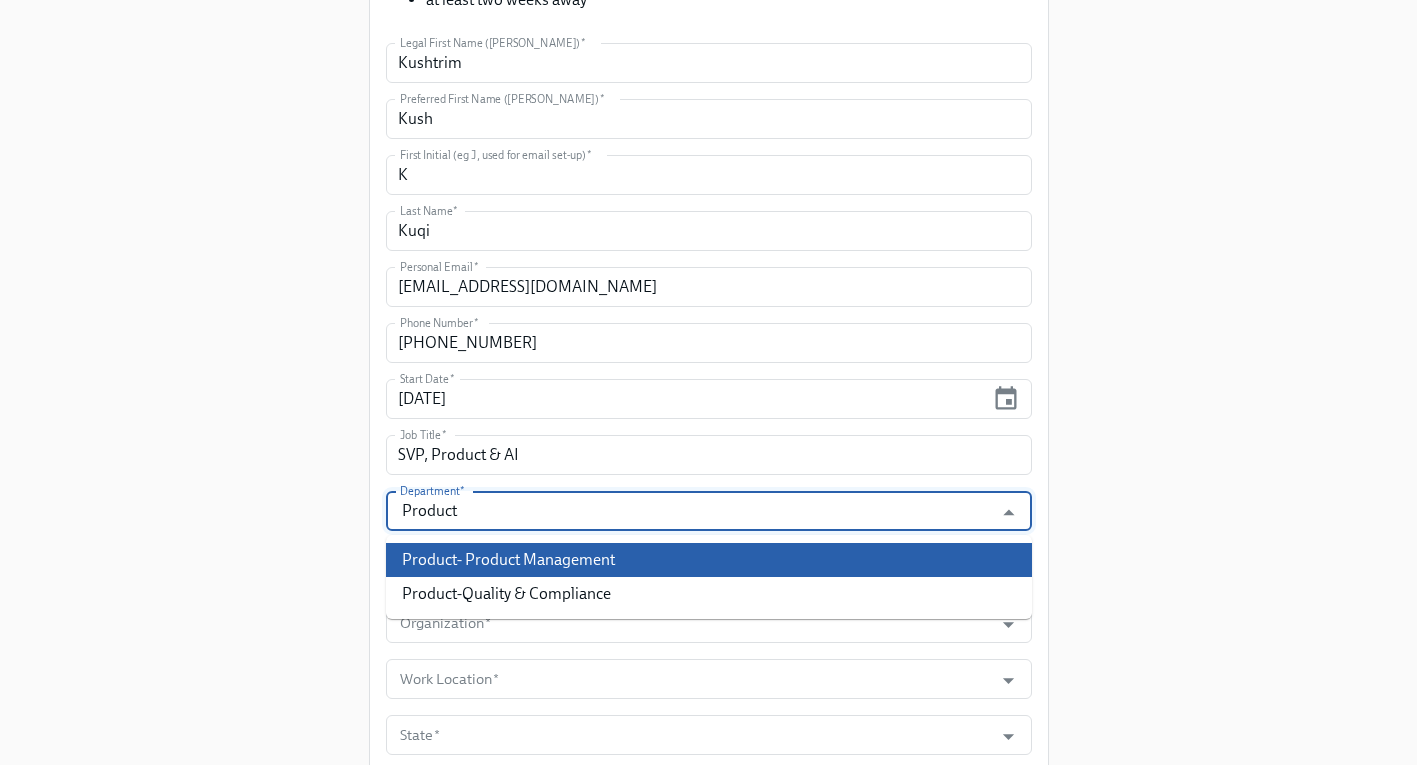 click on "Product- Product Management" at bounding box center [709, 560] 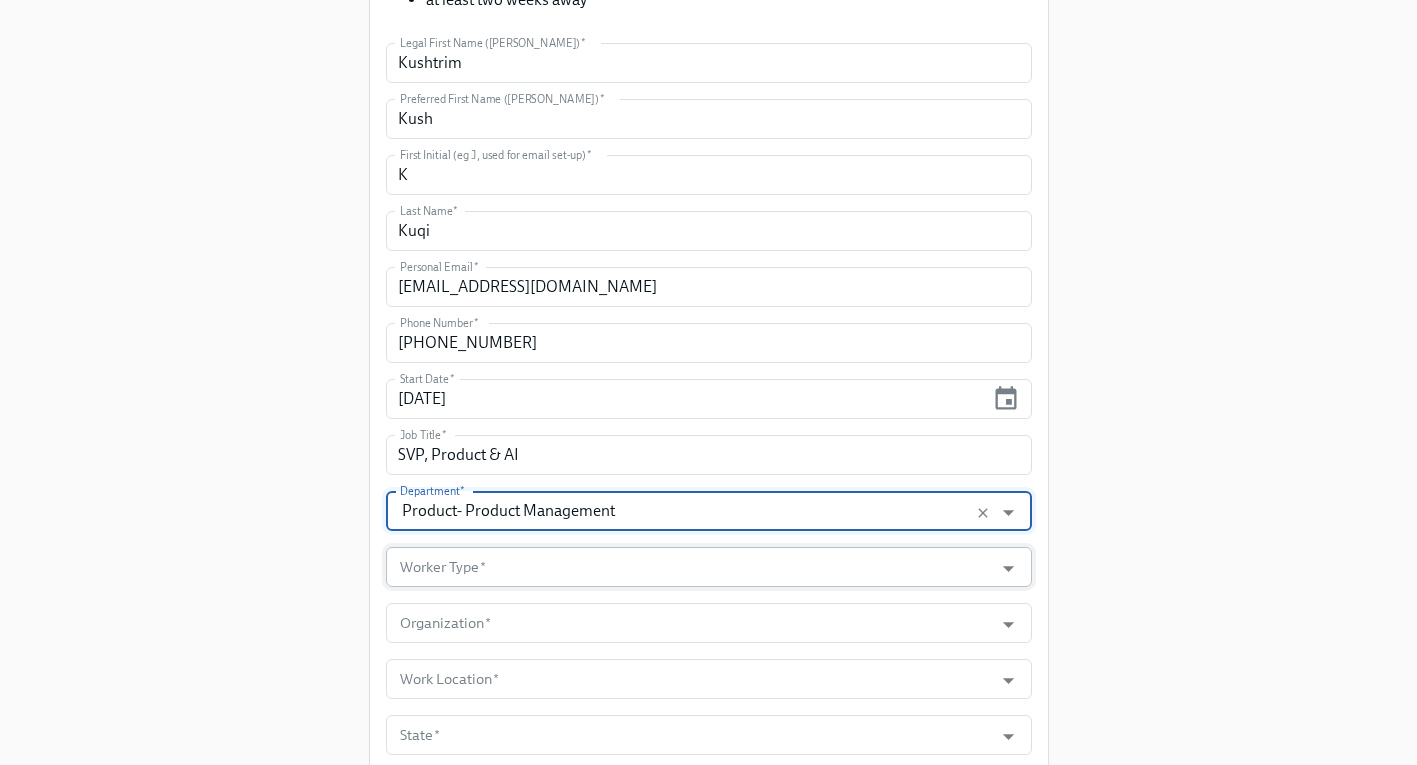 type on "Product- Product Management" 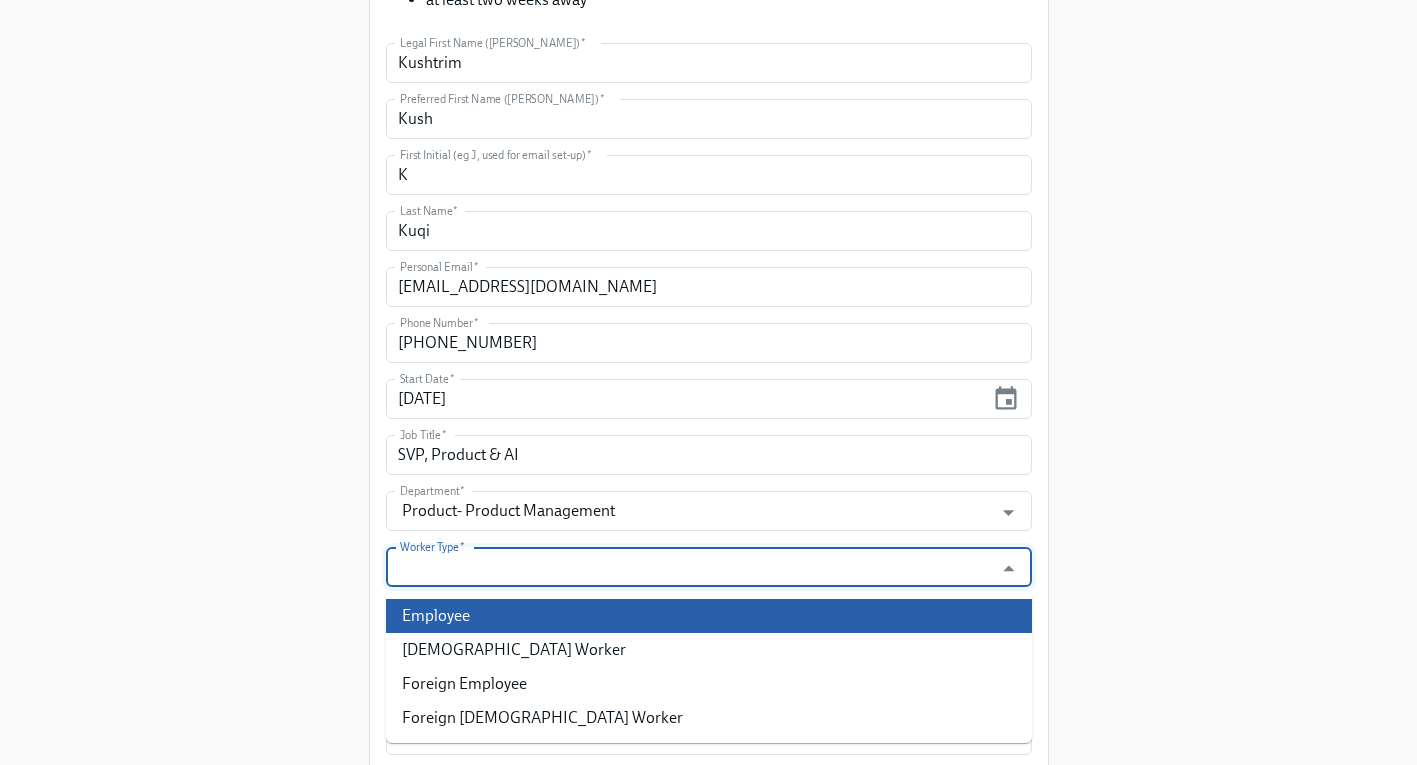 click on "Employee" at bounding box center (709, 616) 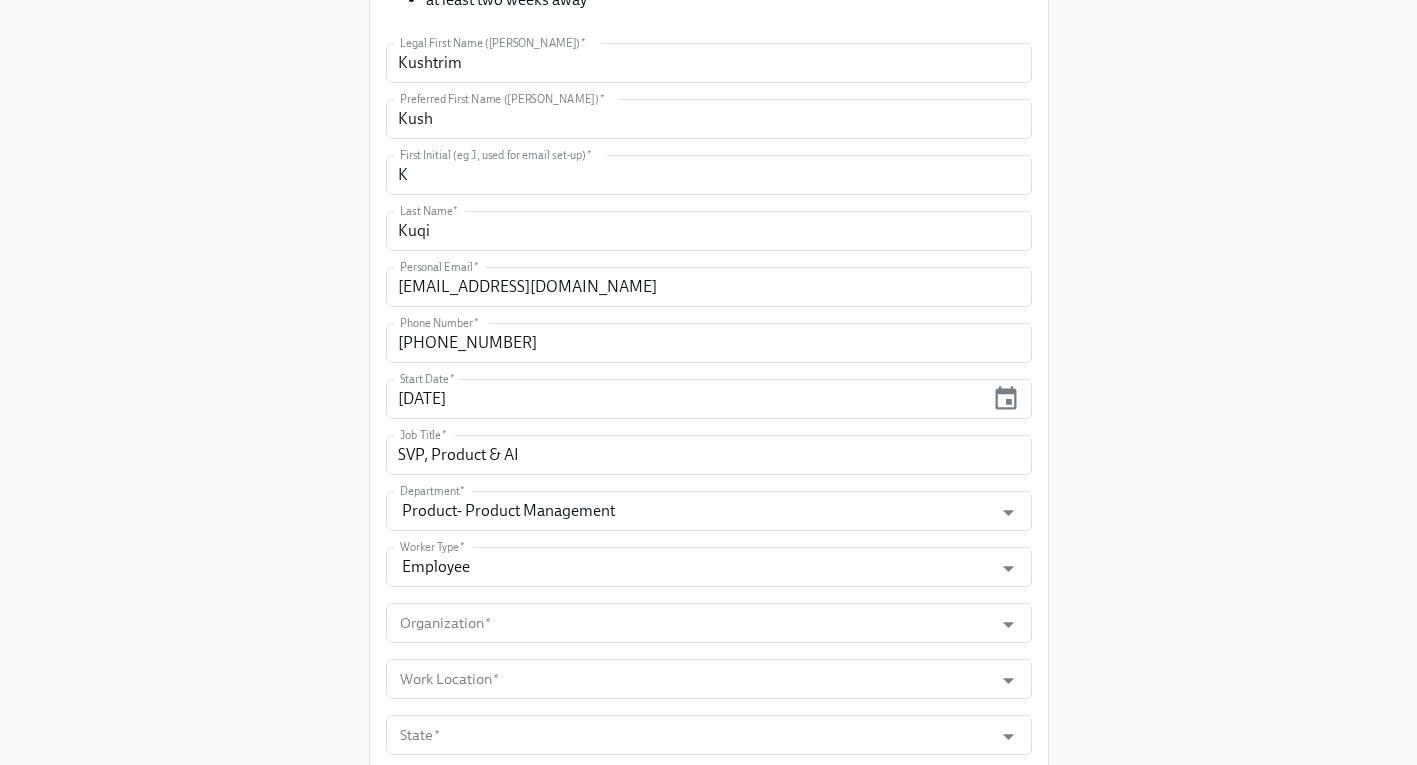 click on "Enrollment Form DNAnexus On-boarding For use by People Operations Only
Please provide some key information about the new hire, so all the relevant stakeholders can be informed. This data will also be used by our new automated process to tailor the content and tasks sent to the new hire and other teams.
Please note: the start date for  US and Vietnam  should be:
Monday, or subsequent Tuesday if Monday is a public holiday
at least two weeks away
The start date for  Czechia  should be:
Monday, or the 1st of the month
at least two weeks away
Legal First Name (eg Jennifer)   * Kushtrim Legal First Name (eg Jennifer)  * Preferred First Name (eg Jen)   * Kush Preferred First Name (eg Jen)  * First Initial (eg J, used for email set-up)   * K First Initial (eg J, used for email set-up)  * Last Name   * Kuqi Last Name  * Personal Email   * kushtrimkuqi@gmail.com Personal Email  * Phone Number   * (412) 983-1562 Phone Number  * Start Date   * 09/08/2025 Start Date  * Job Title" at bounding box center (708, 266) 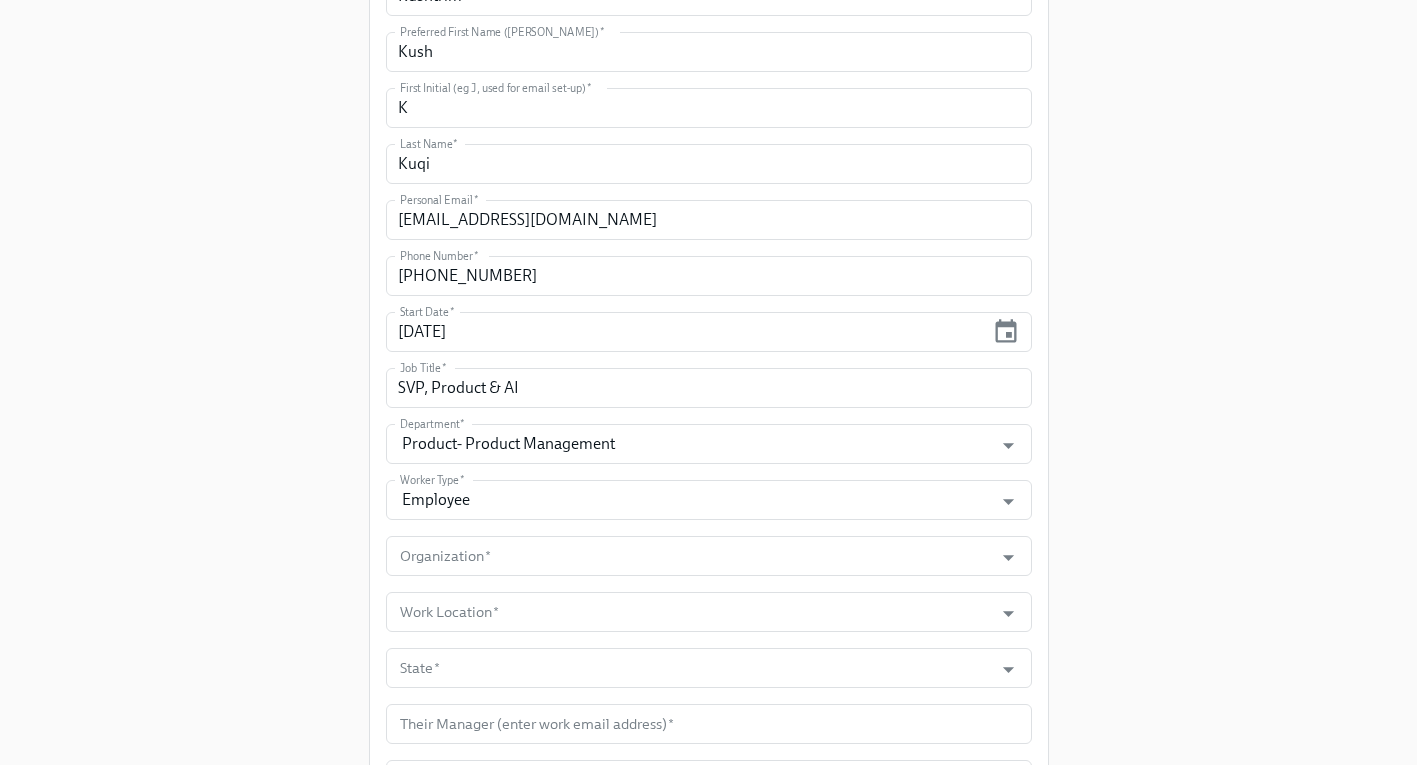 scroll, scrollTop: 619, scrollLeft: 0, axis: vertical 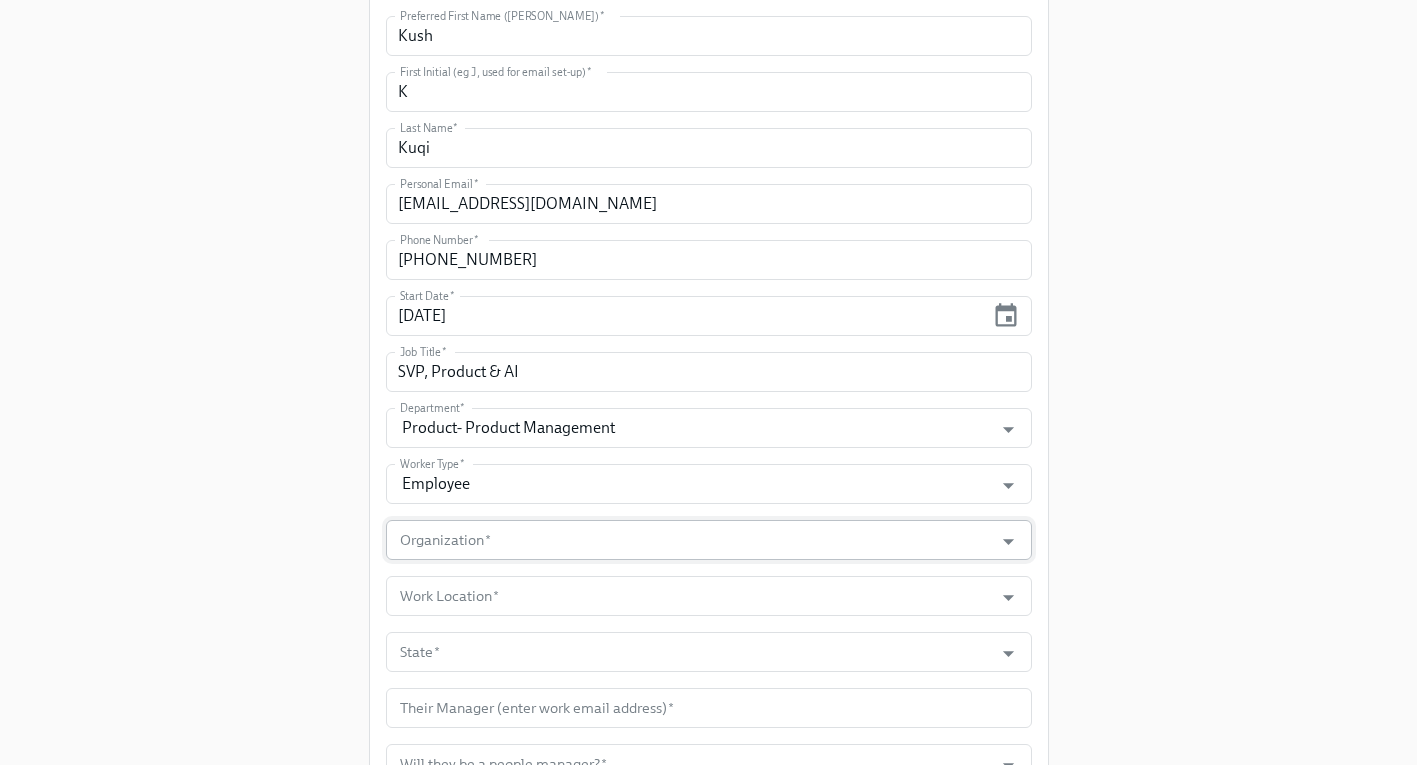 click on "Organization   *" at bounding box center (690, 540) 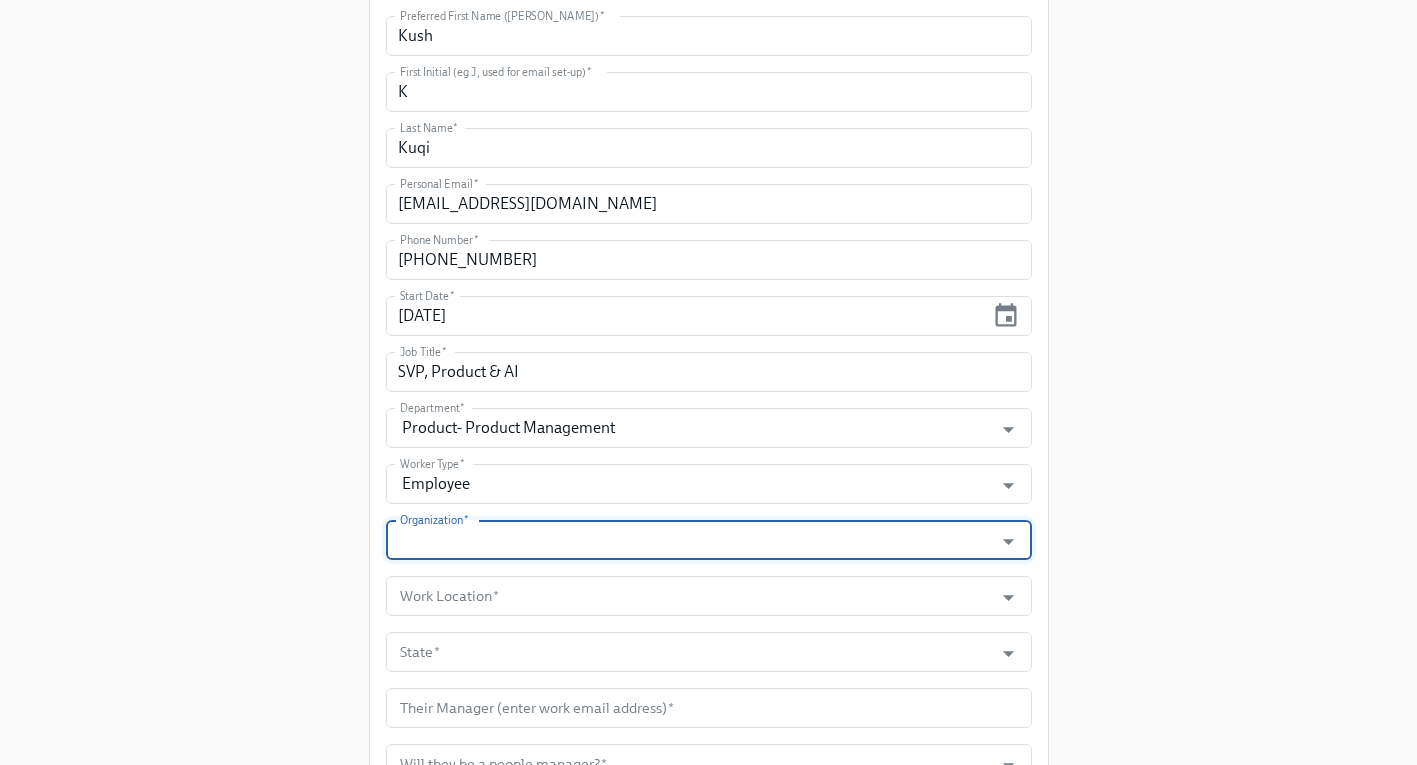 click on "Organization   *" at bounding box center [690, 540] 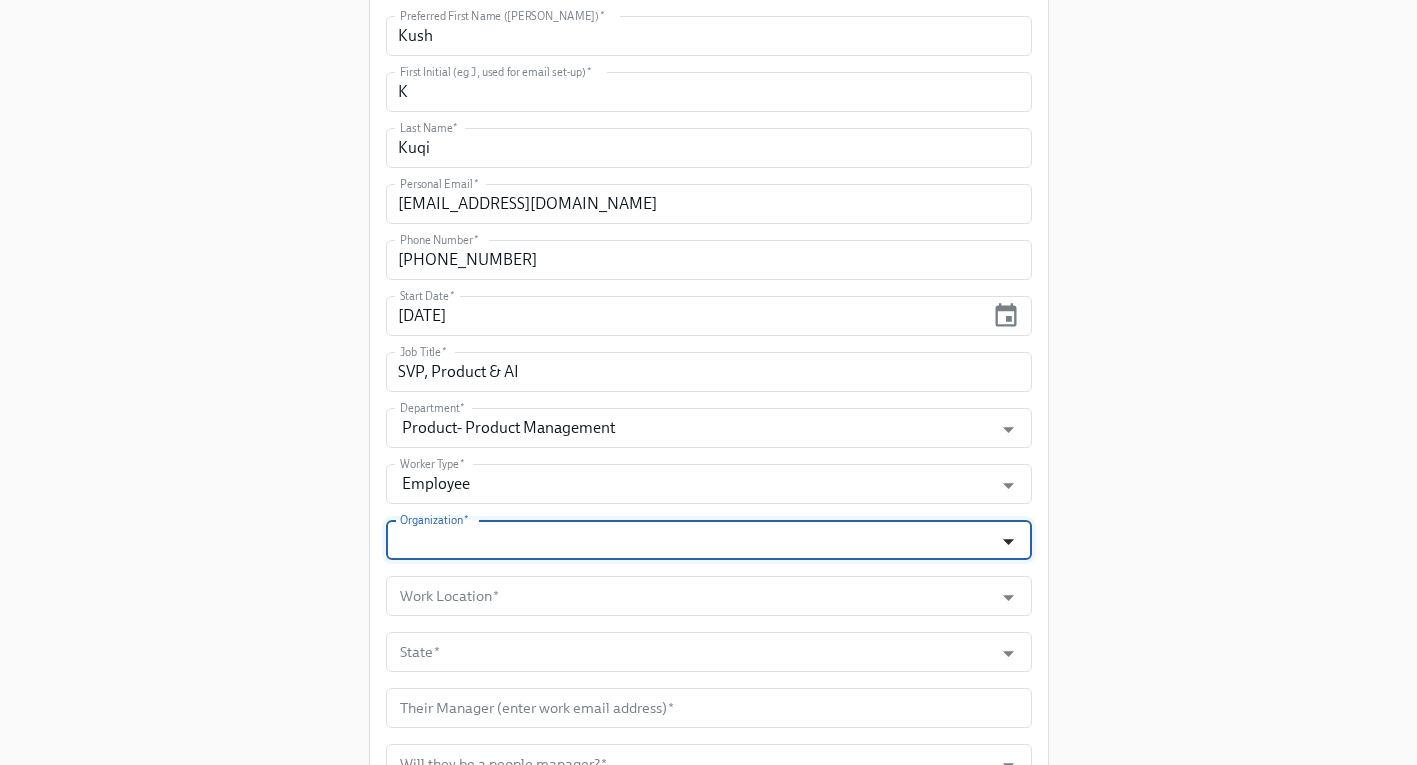 click 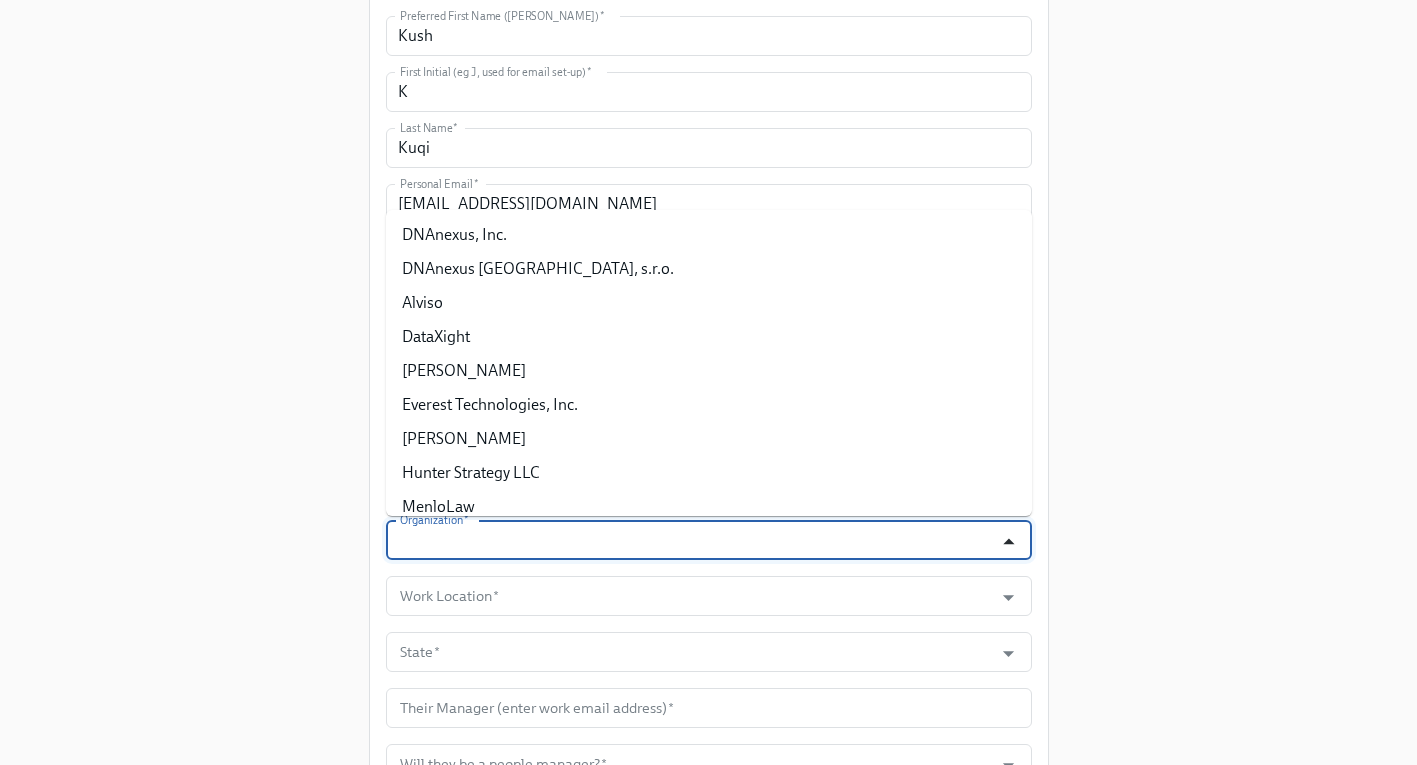 click 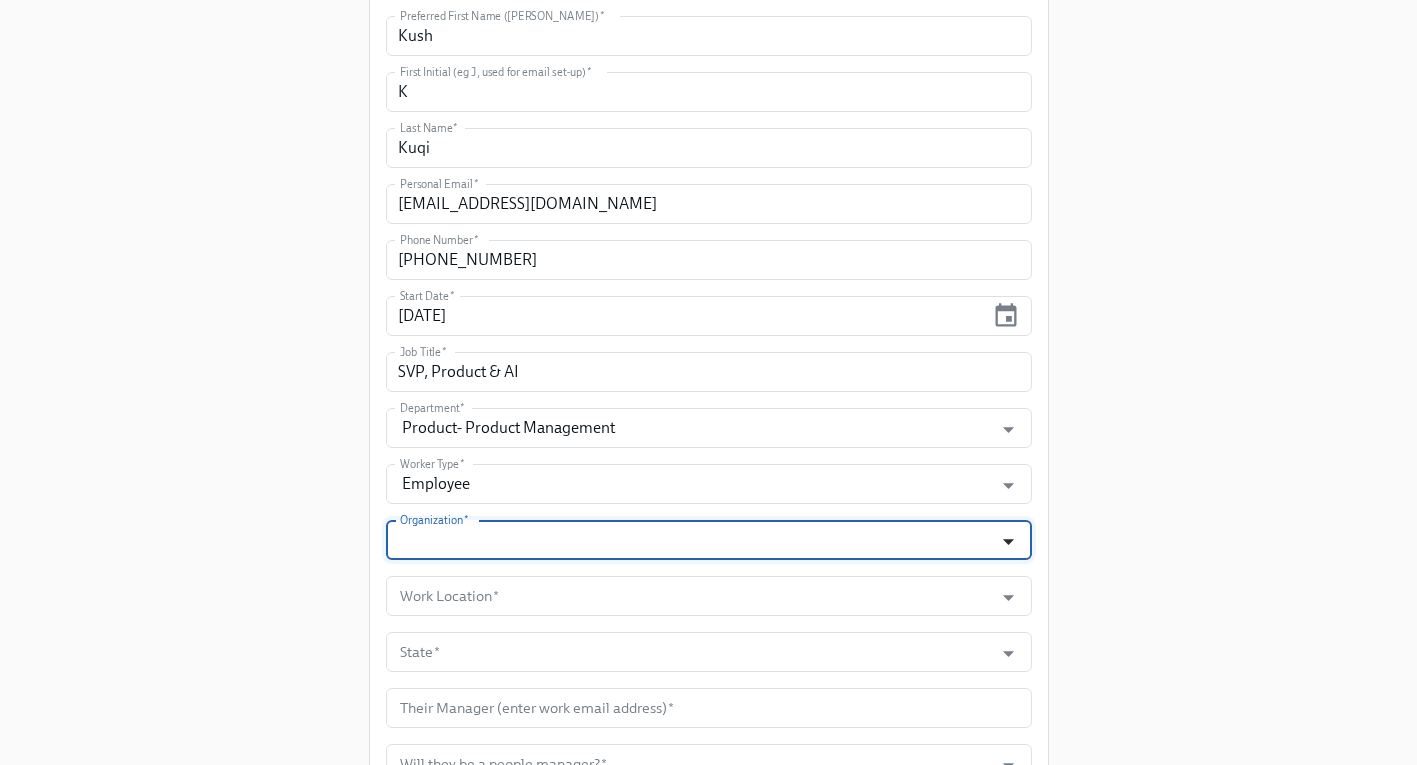 click 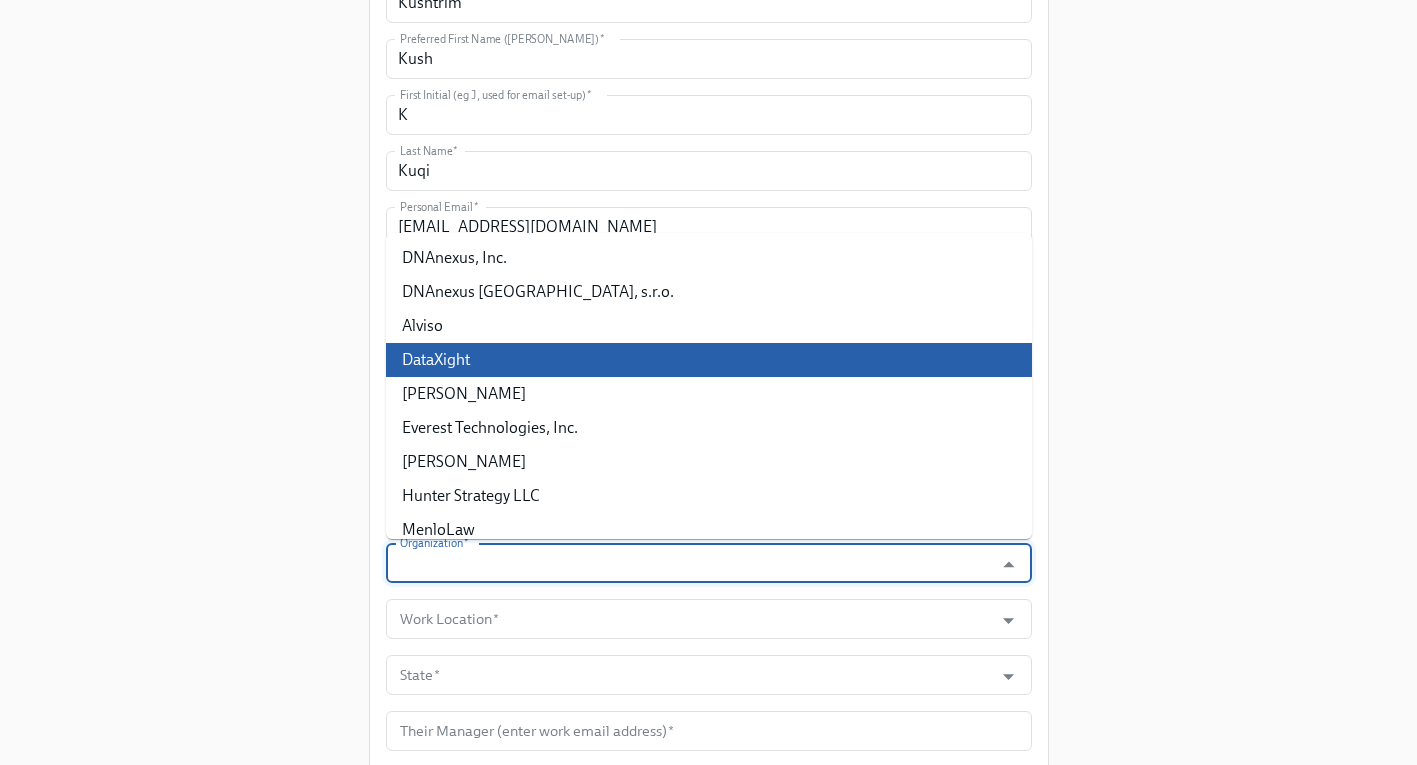 scroll, scrollTop: 591, scrollLeft: 0, axis: vertical 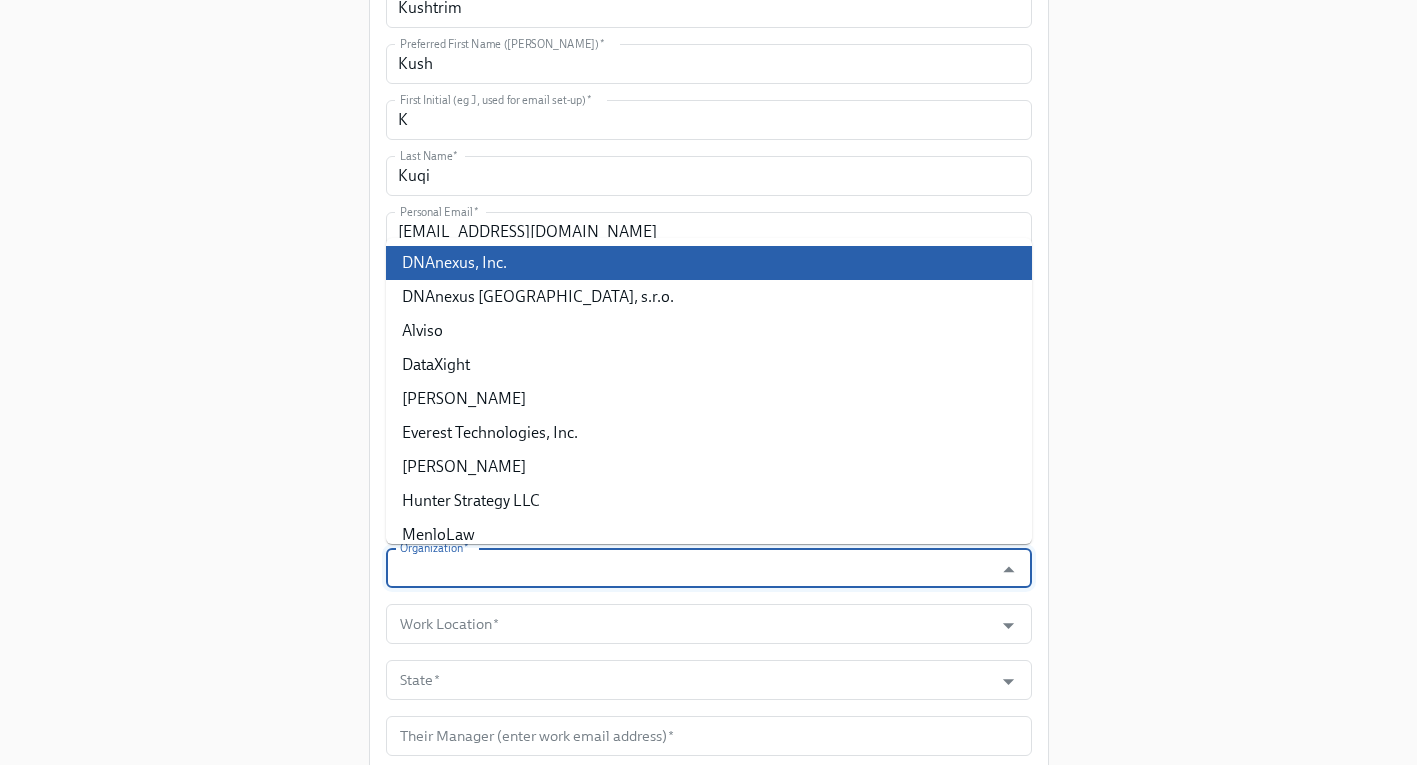 click on "DNAnexus, Inc." at bounding box center (709, 263) 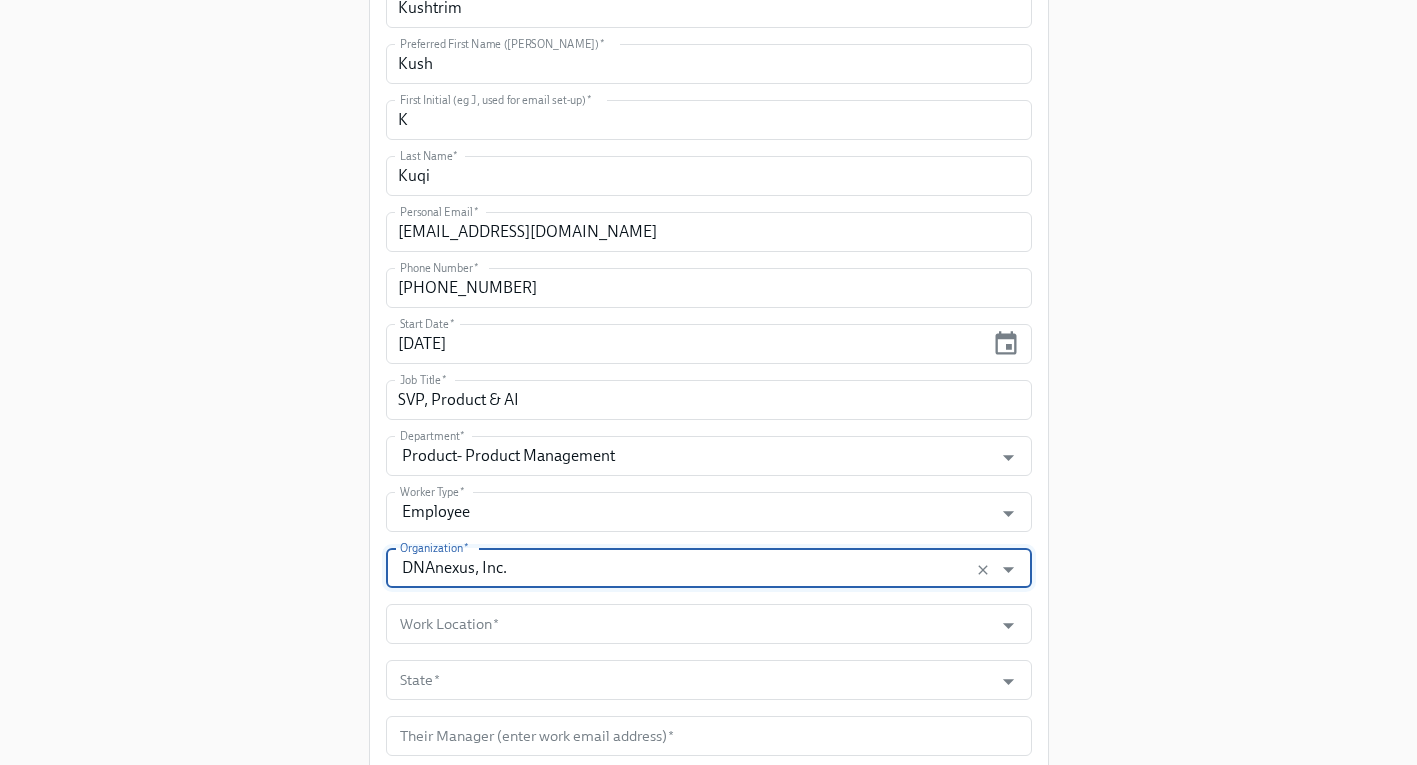 click on "Enrollment Form DNAnexus On-boarding For use by People Operations Only
Please provide some key information about the new hire, so all the relevant stakeholders can be informed. This data will also be used by our new automated process to tailor the content and tasks sent to the new hire and other teams.
Please note: the start date for  US and Vietnam  should be:
Monday, or subsequent Tuesday if Monday is a public holiday
at least two weeks away
The start date for  Czechia  should be:
Monday, or the 1st of the month
at least two weeks away
Legal First Name (eg Jennifer)   * Kushtrim Legal First Name (eg Jennifer)  * Preferred First Name (eg Jen)   * Kush Preferred First Name (eg Jen)  * First Initial (eg J, used for email set-up)   * K First Initial (eg J, used for email set-up)  * Last Name   * Kuqi Last Name  * Personal Email   * kushtrimkuqi@gmail.com Personal Email  * Phone Number   * (412) 983-1562 Phone Number  * Start Date   * 09/08/2025 Start Date  * Job Title" at bounding box center [708, 211] 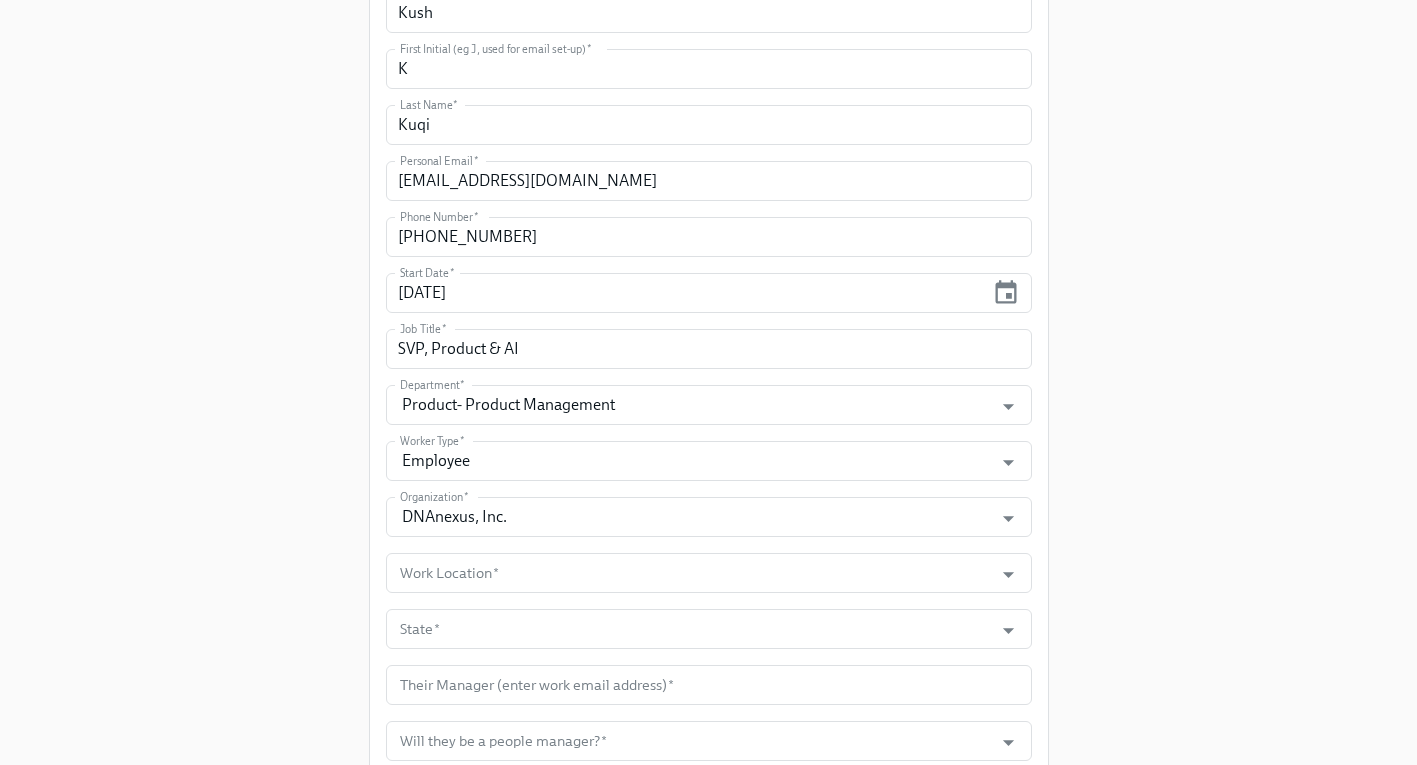 scroll, scrollTop: 658, scrollLeft: 0, axis: vertical 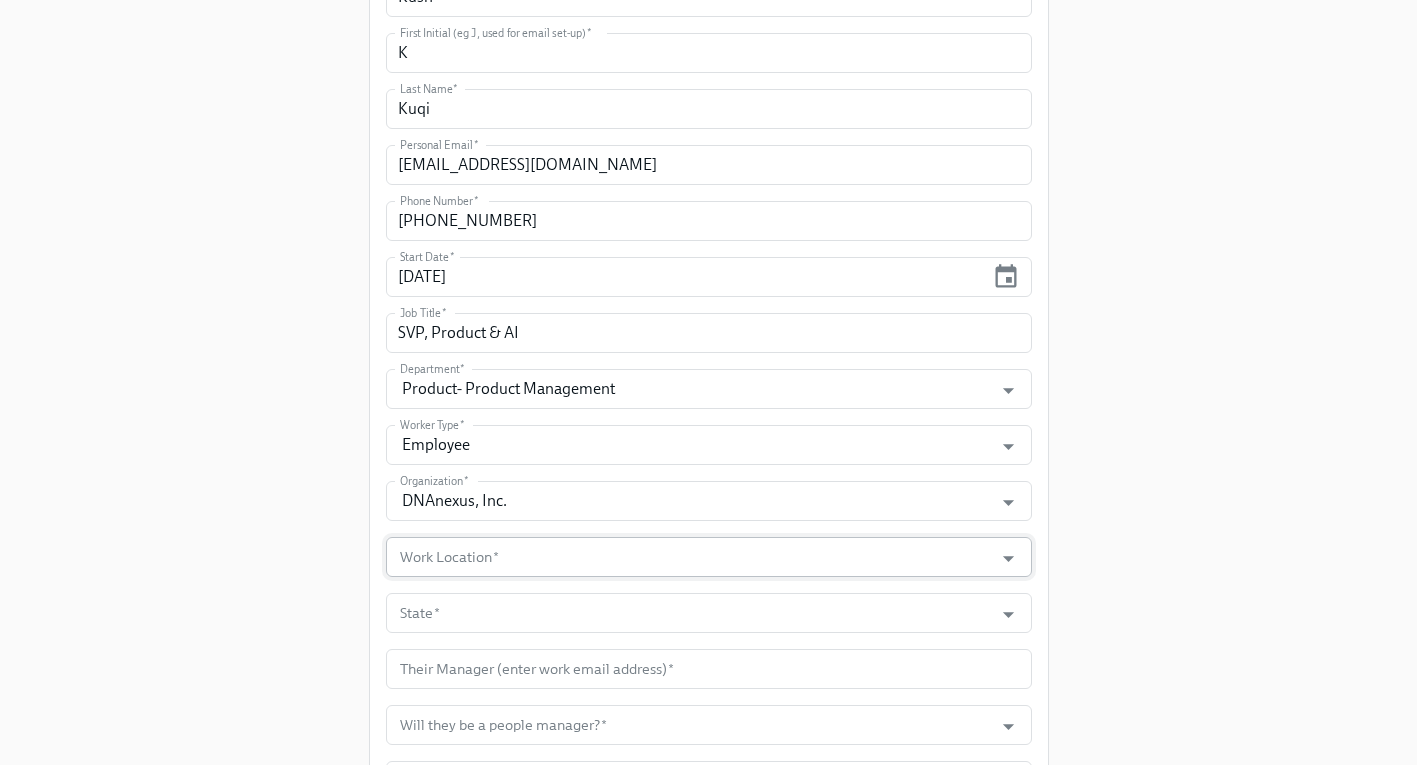 click on "Work Location   *" at bounding box center [690, 557] 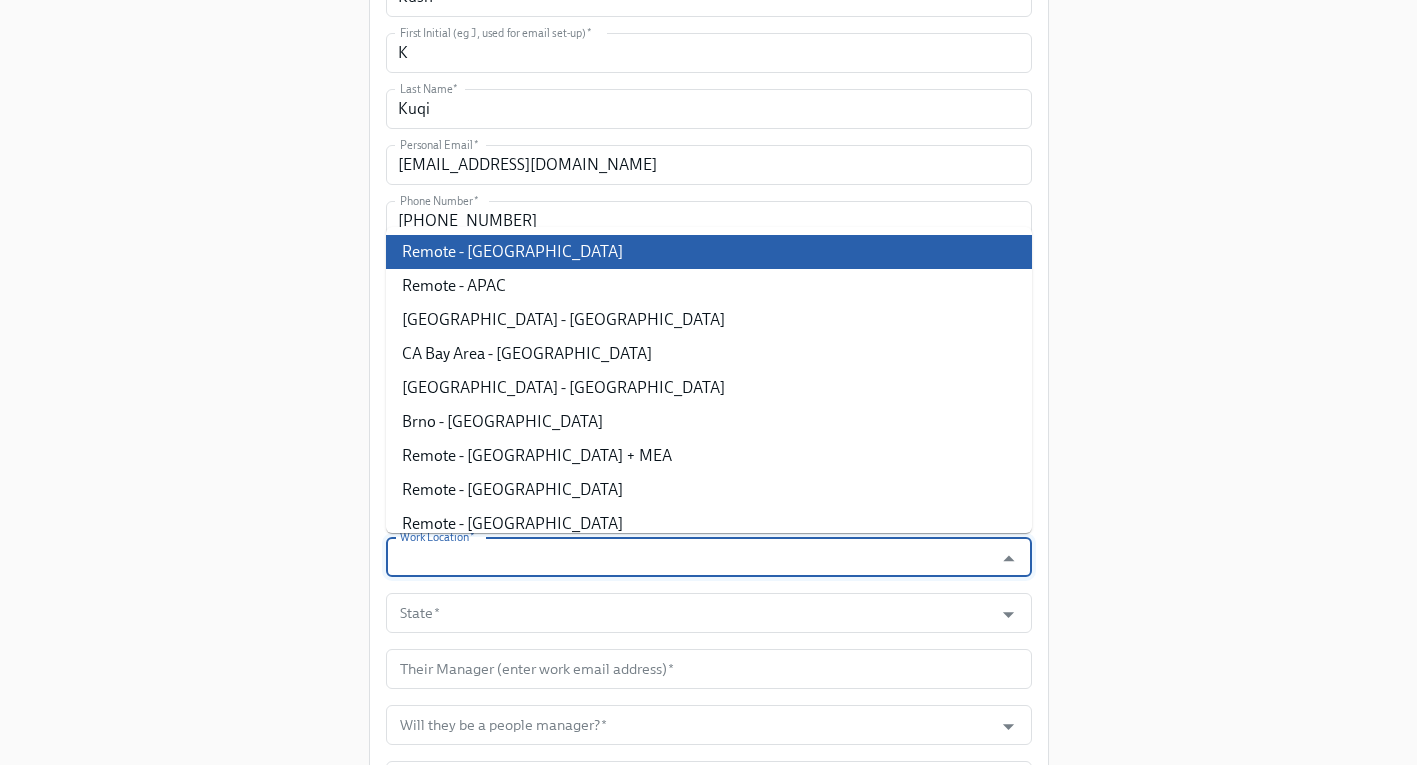 click on "Remote - USA" at bounding box center [709, 252] 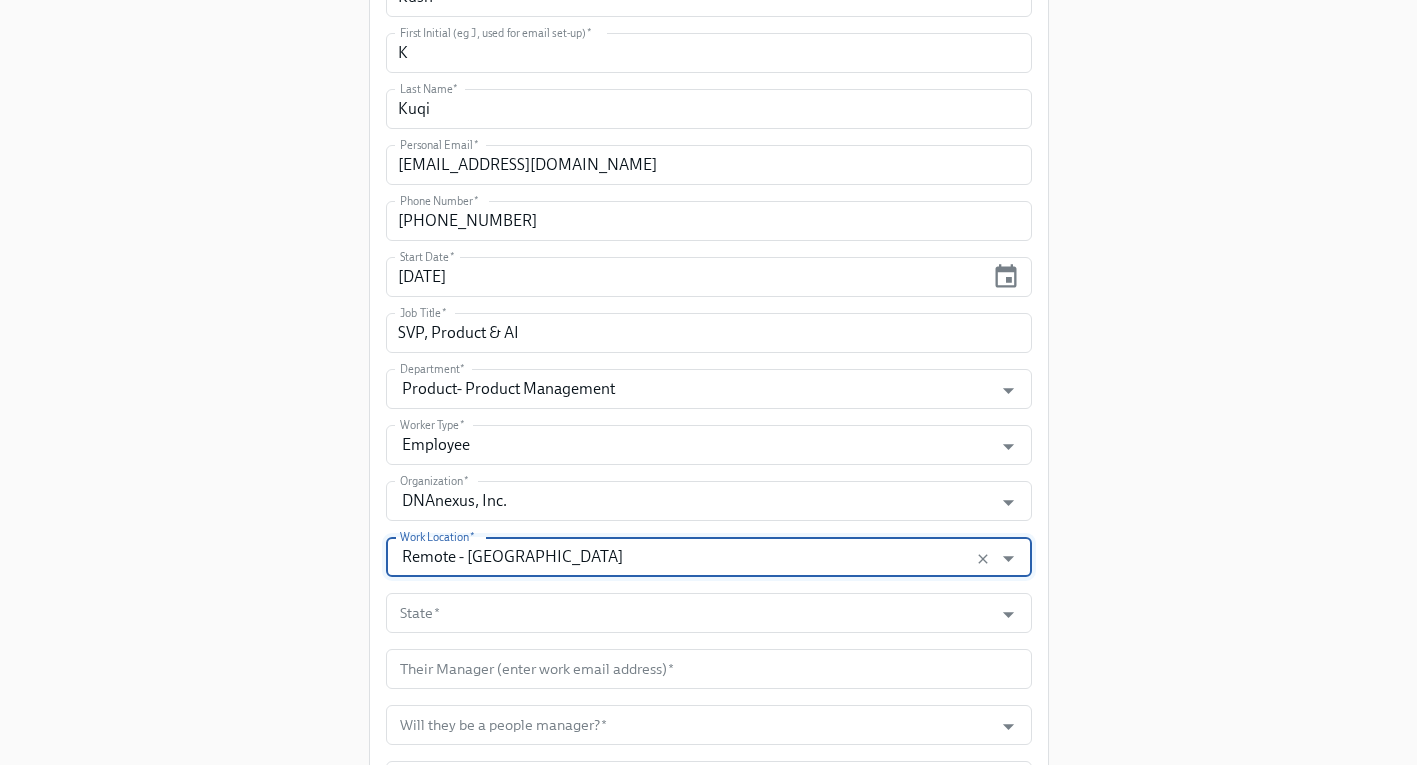 scroll, scrollTop: 711, scrollLeft: 0, axis: vertical 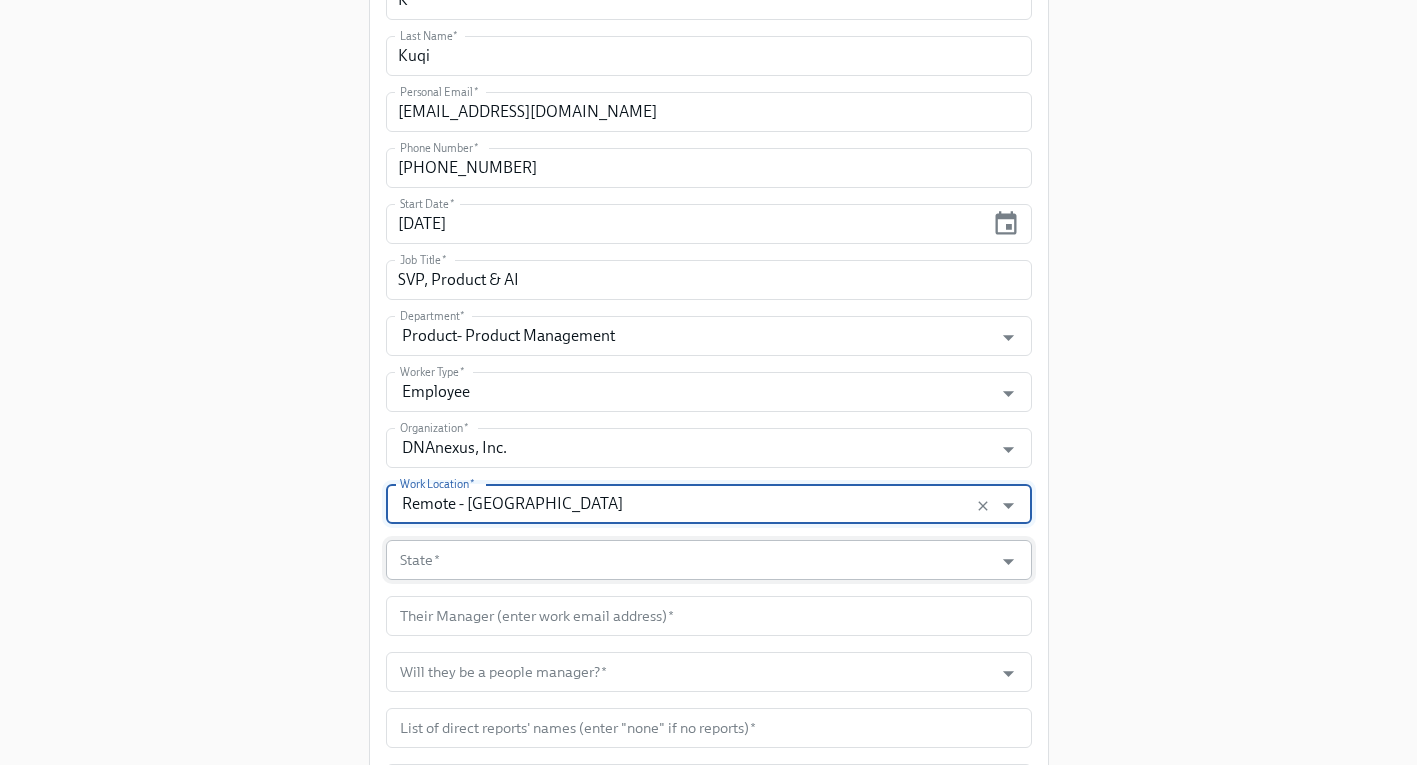 click on "State   *" at bounding box center [690, 560] 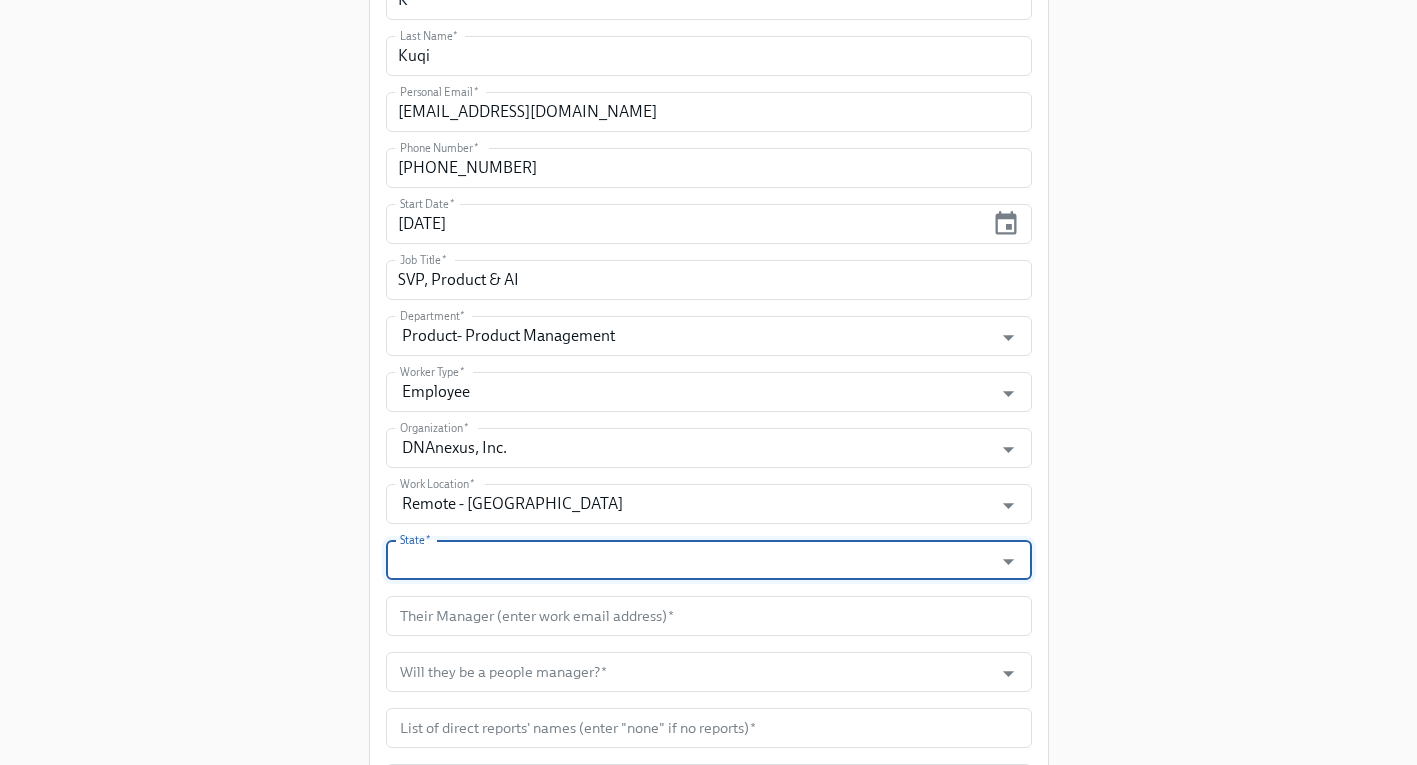click on "State   *" at bounding box center [690, 560] 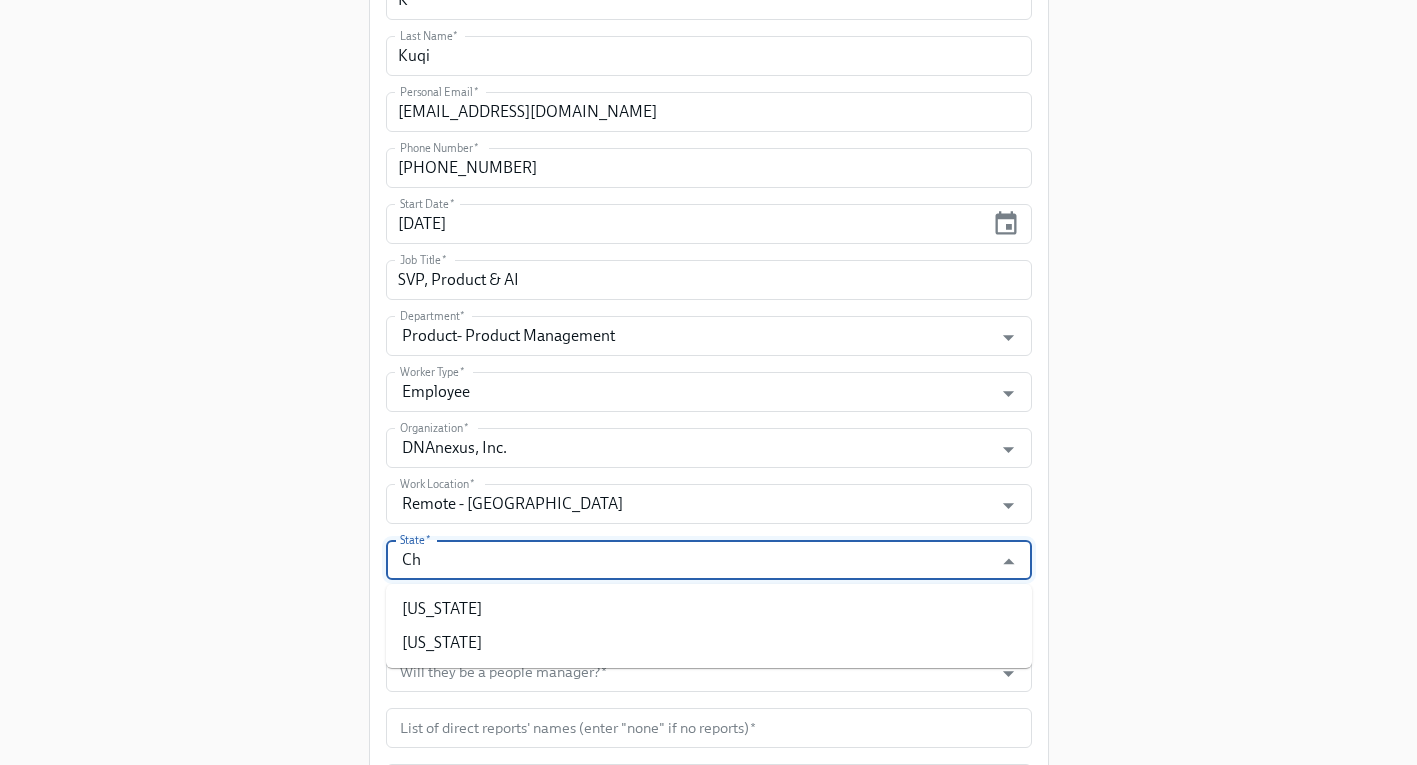 type on "C" 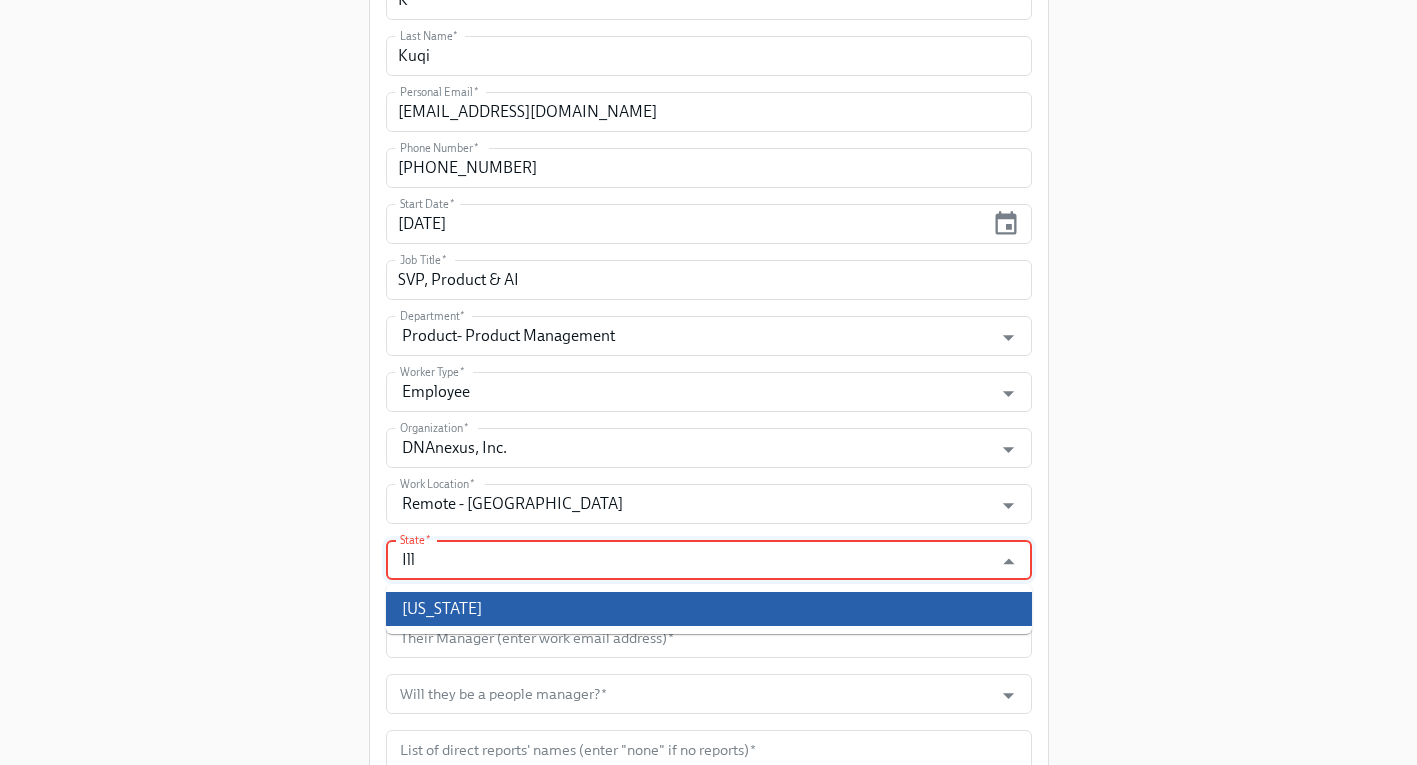 click on "Illinois" at bounding box center (709, 609) 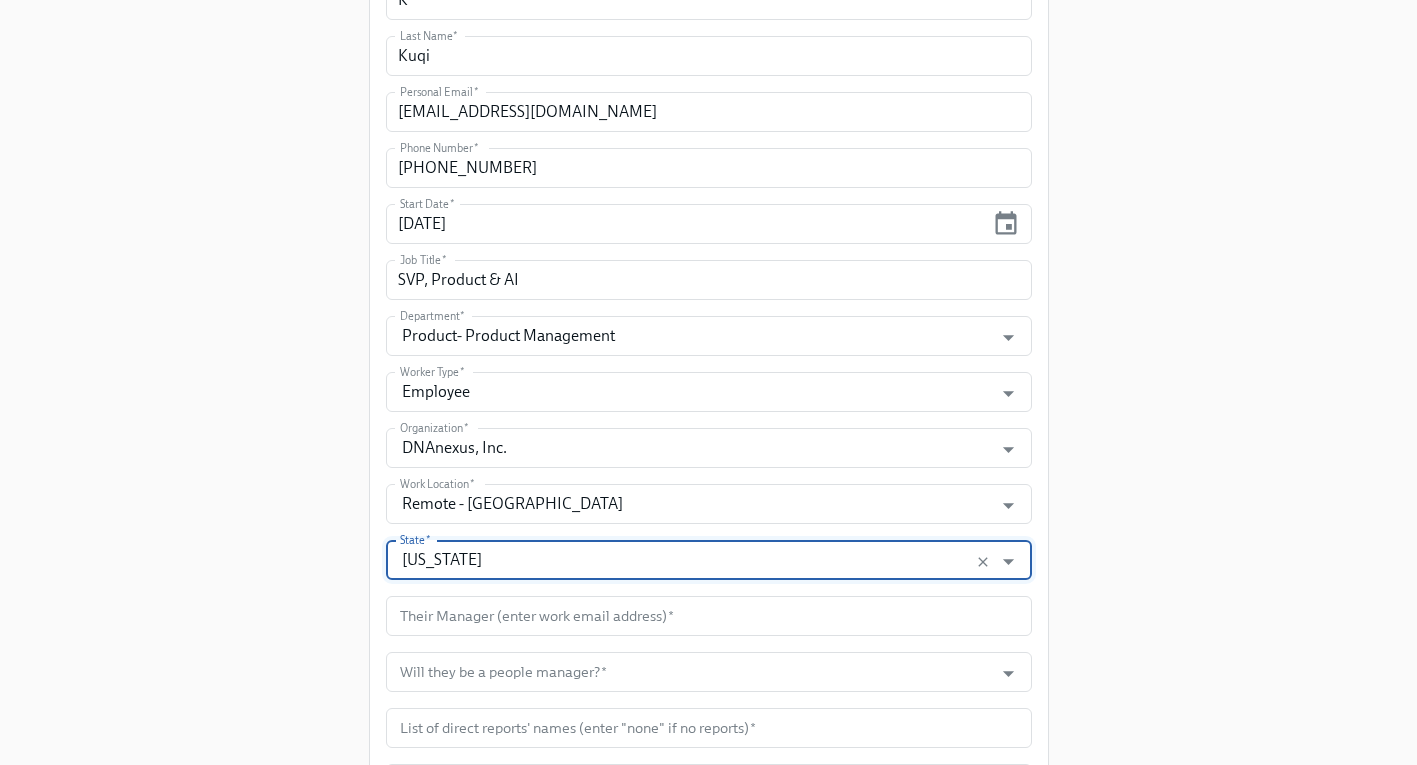 type on "Illinois" 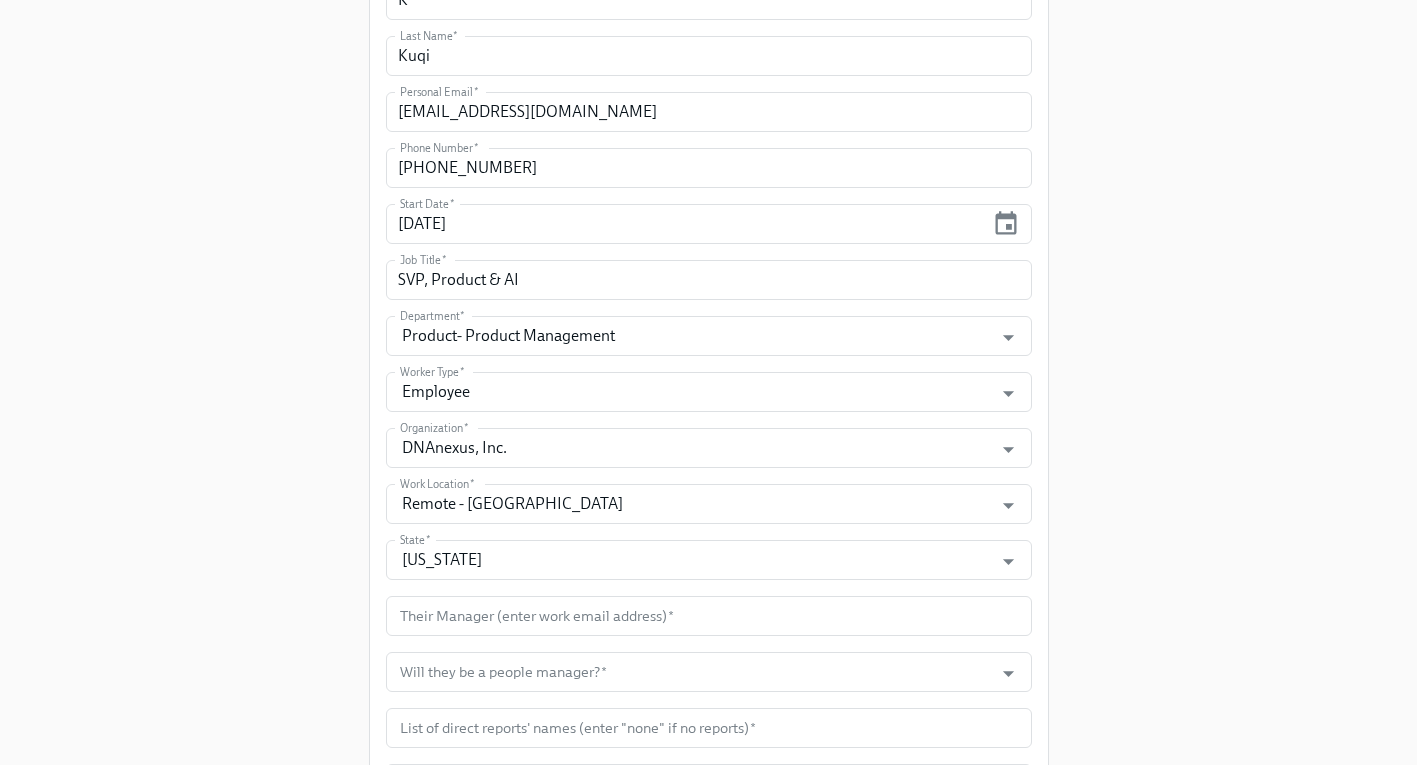 click on "Enrollment Form DNAnexus On-boarding For use by People Operations Only
Please provide some key information about the new hire, so all the relevant stakeholders can be informed. This data will also be used by our new automated process to tailor the content and tasks sent to the new hire and other teams.
Please note: the start date for  US and Vietnam  should be:
Monday, or subsequent Tuesday if Monday is a public holiday
at least two weeks away
The start date for  Czechia  should be:
Monday, or the 1st of the month
at least two weeks away
Legal First Name (eg Jennifer)   * Kushtrim Legal First Name (eg Jennifer)  * Preferred First Name (eg Jen)   * Kush Preferred First Name (eg Jen)  * First Initial (eg J, used for email set-up)   * K First Initial (eg J, used for email set-up)  * Last Name   * Kuqi Last Name  * Personal Email   * kushtrimkuqi@gmail.com Personal Email  * Phone Number   * (412) 983-1562 Phone Number  * Start Date   * 09/08/2025 Start Date  * Job Title" at bounding box center (708, 91) 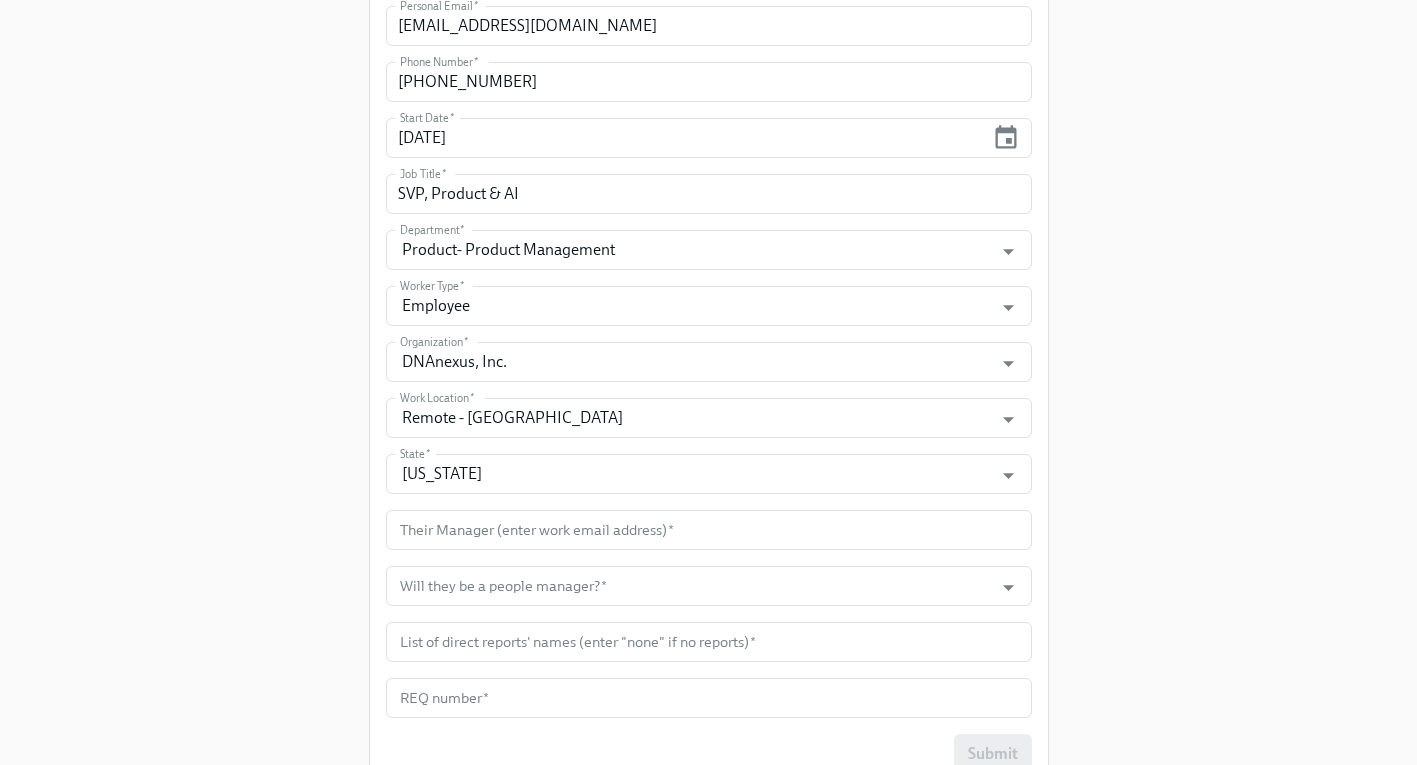 scroll, scrollTop: 822, scrollLeft: 0, axis: vertical 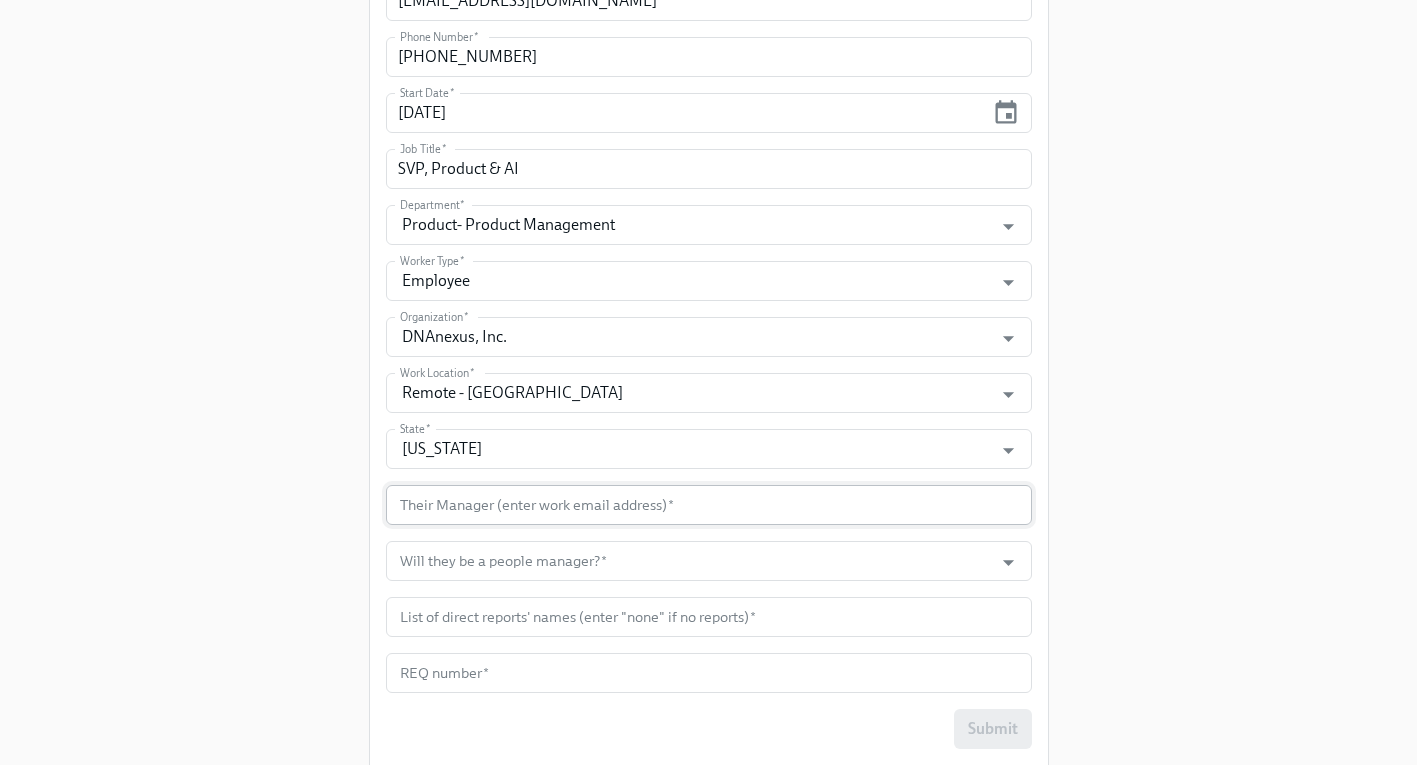 click at bounding box center (709, 505) 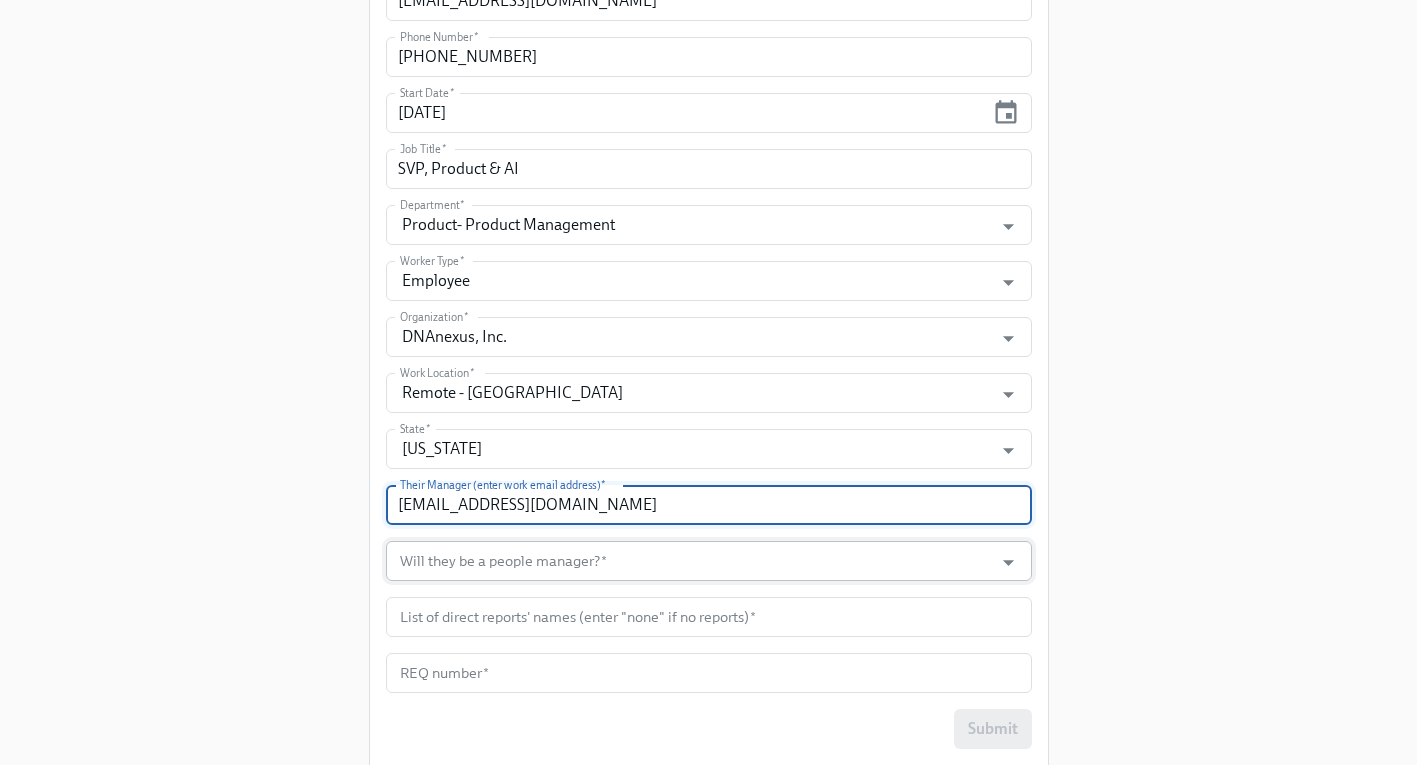 type on "gasimenos@dnanexus.com" 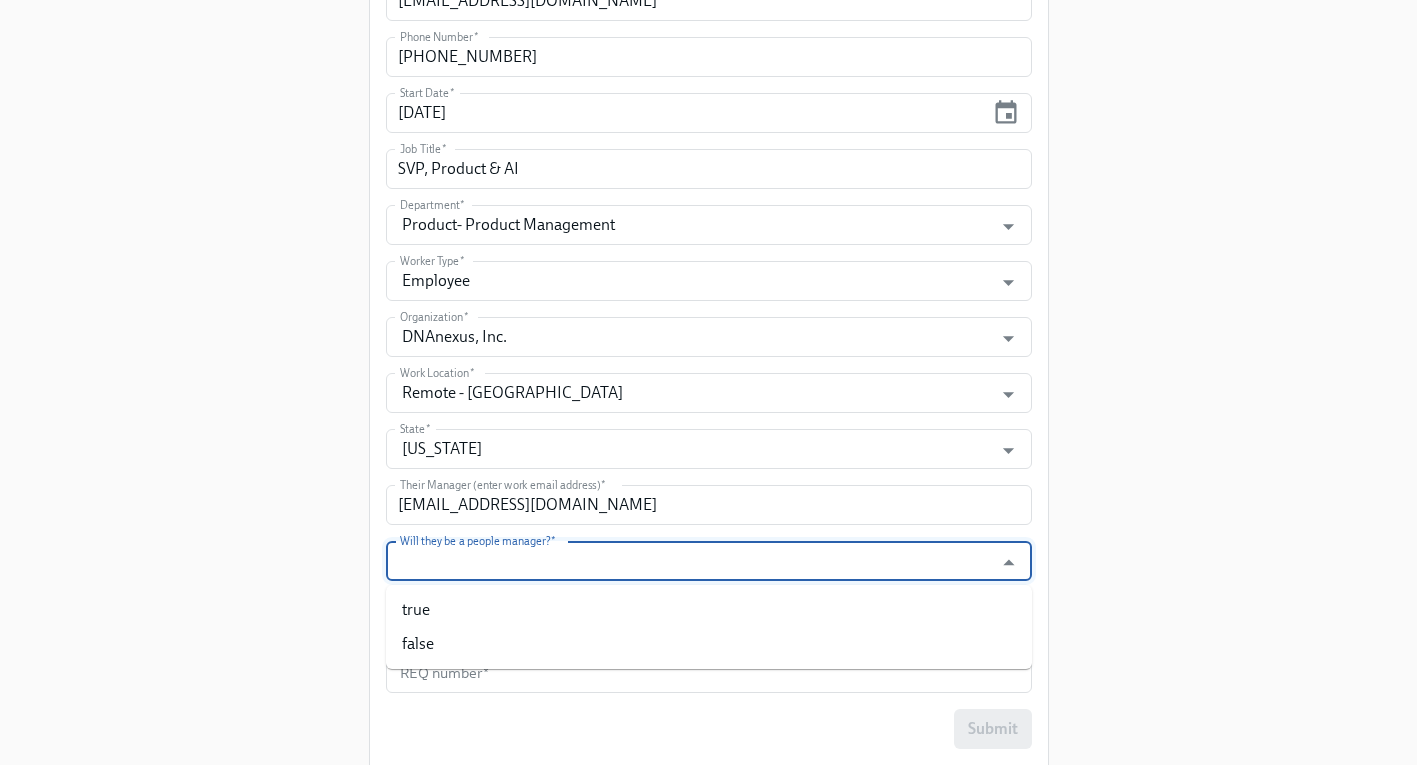 click on "Will they be a people manager?   *" at bounding box center (690, 561) 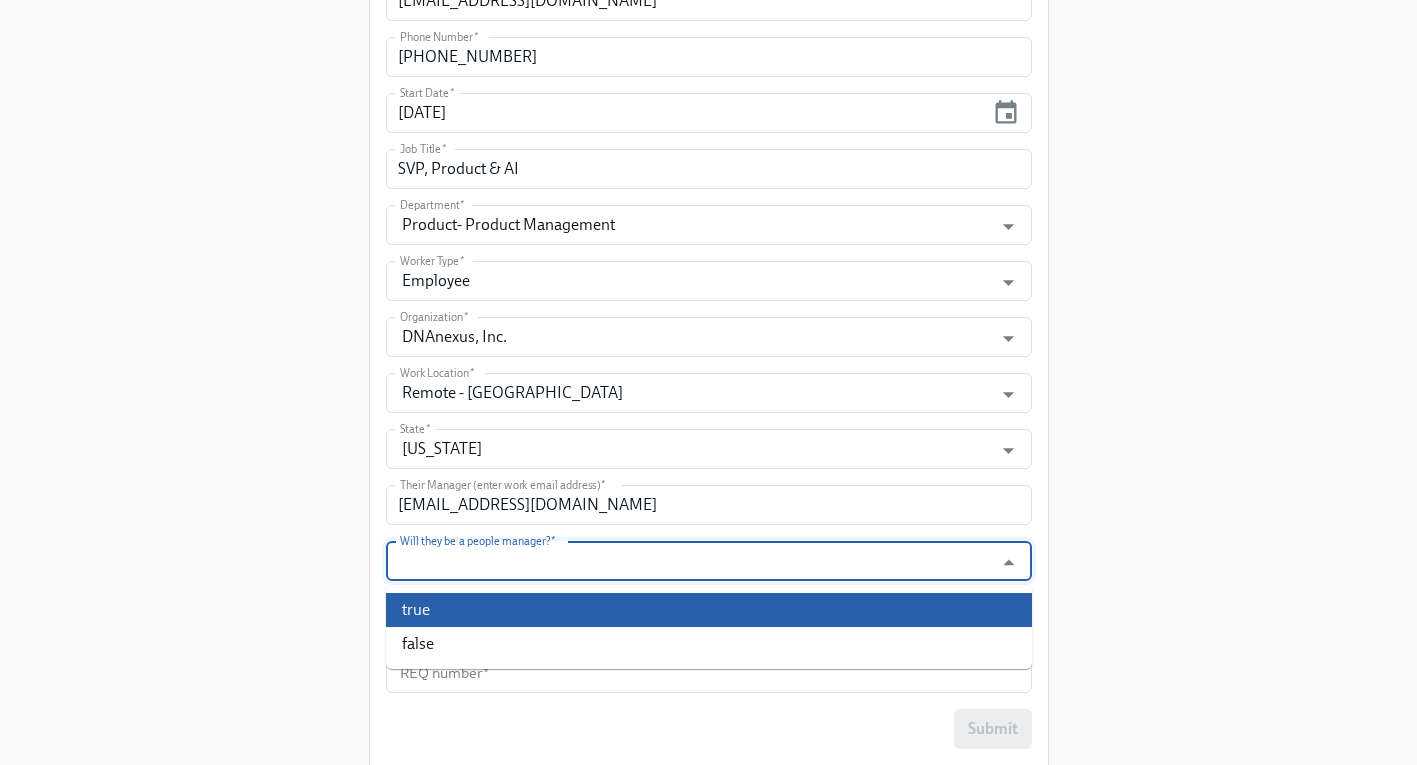 click on "true" at bounding box center [709, 610] 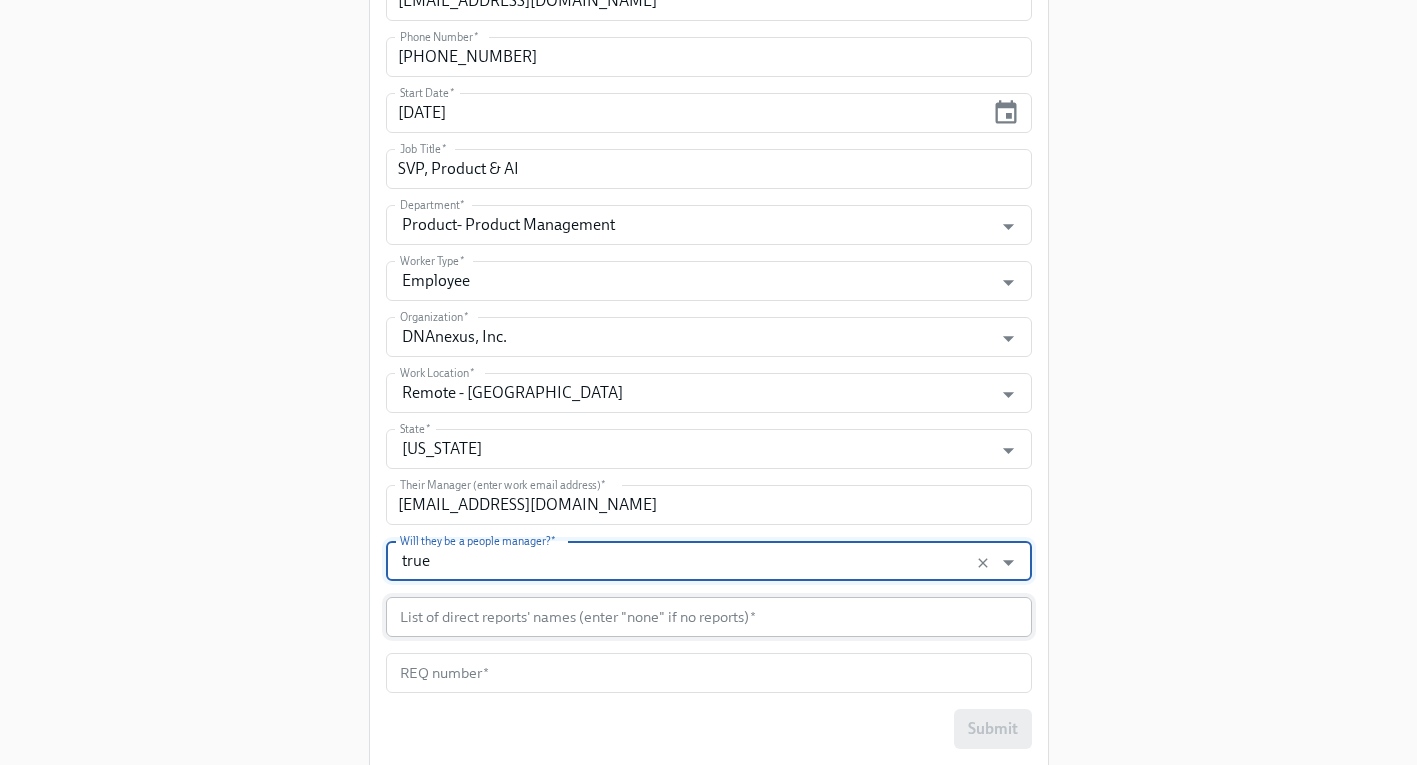 click at bounding box center [709, 617] 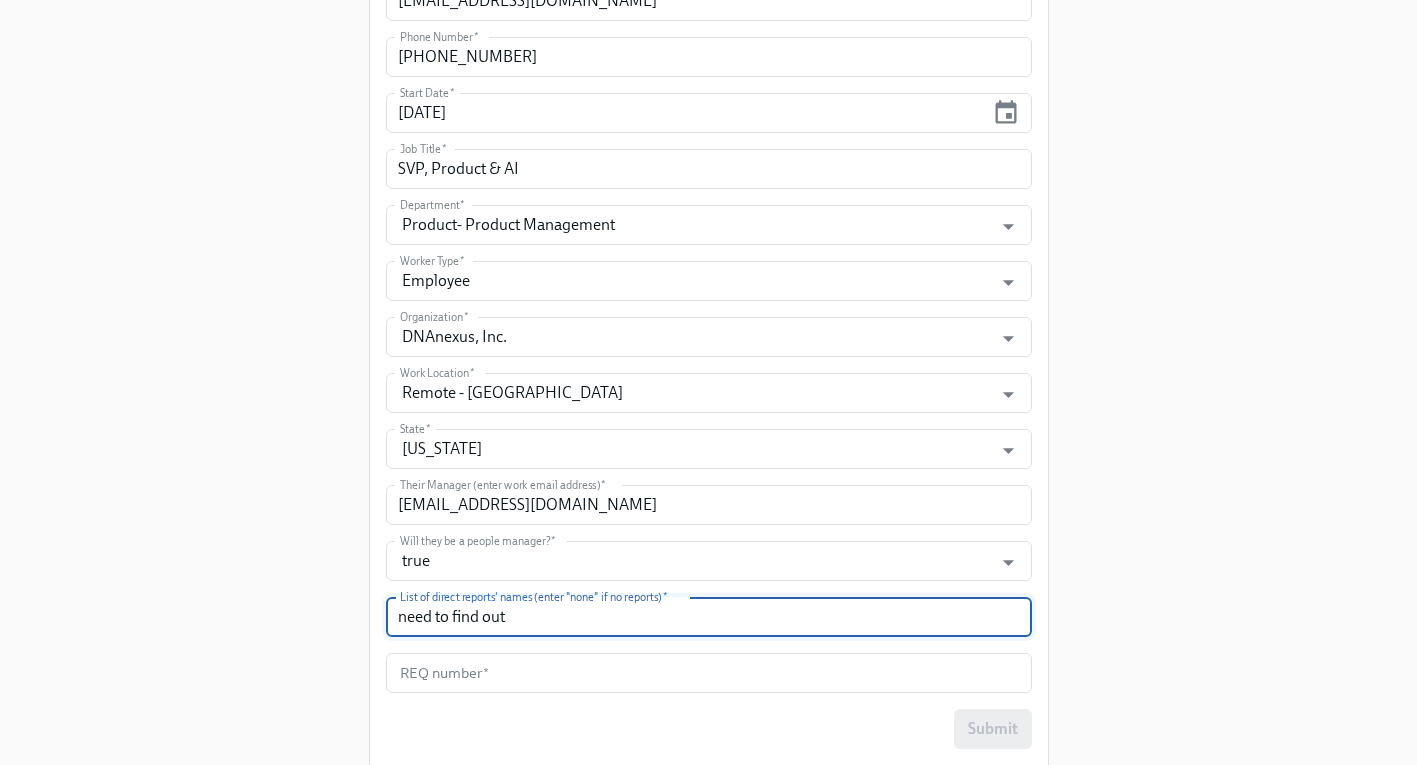 type on "need to find out" 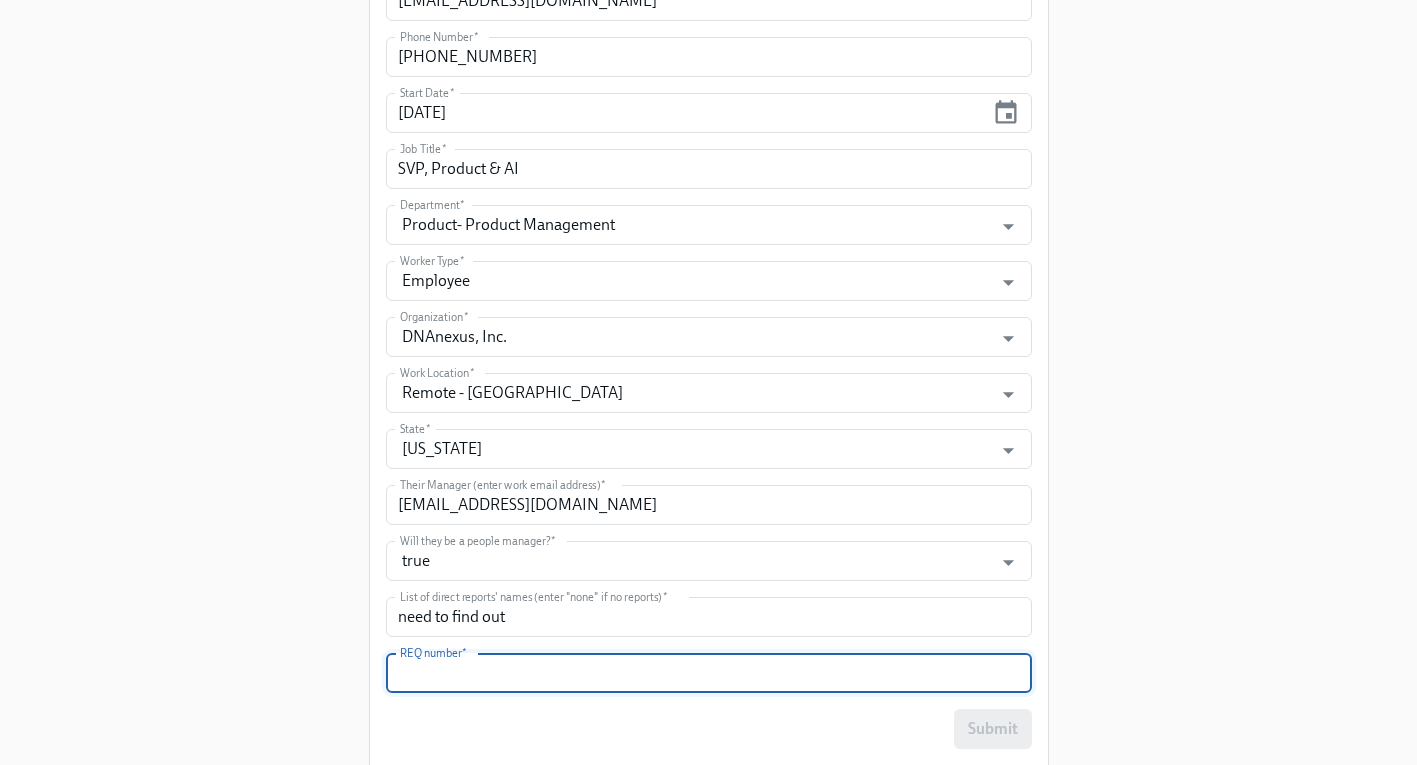 click at bounding box center [709, 673] 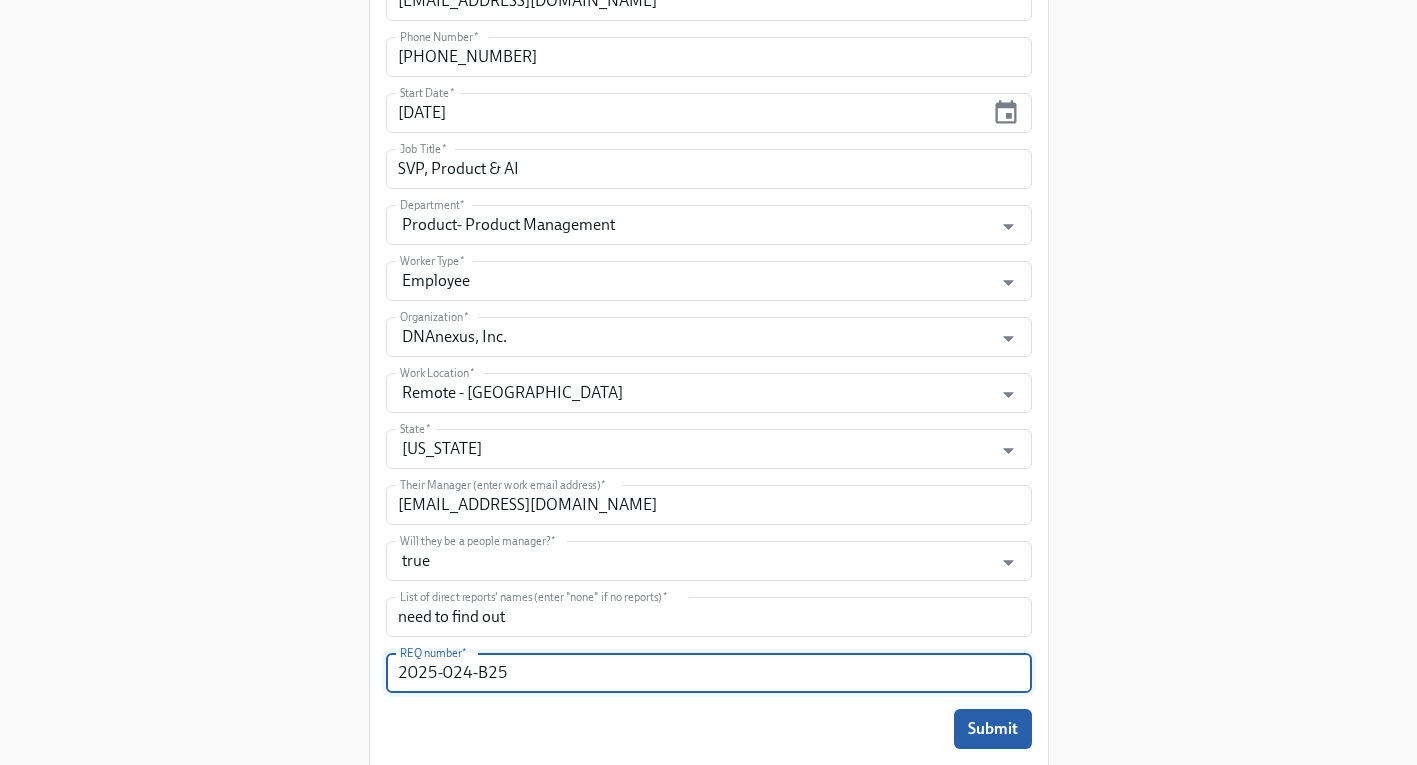 type on "2025-024-B25" 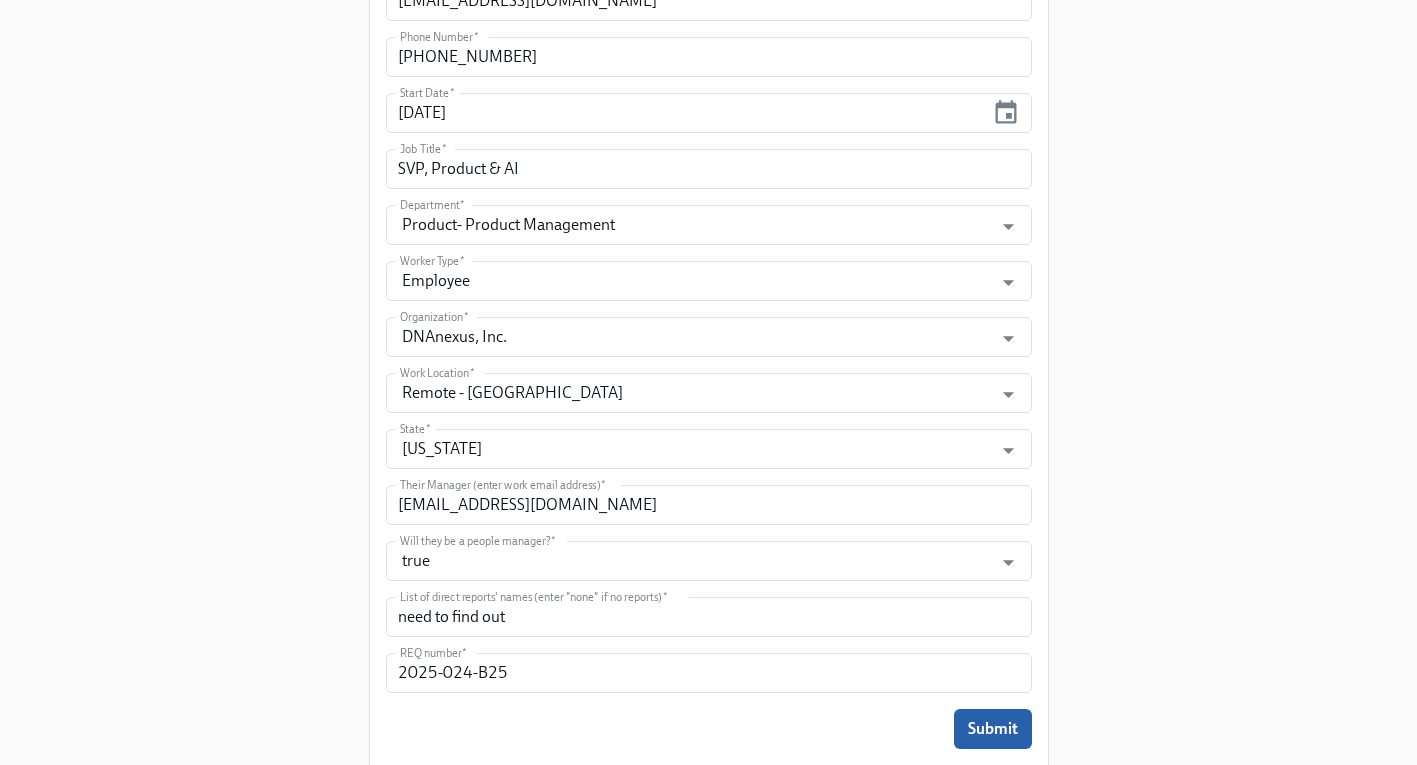 click on "Enrollment Form DNAnexus On-boarding For use by People Operations Only
Please provide some key information about the new hire, so all the relevant stakeholders can be informed. This data will also be used by our new automated process to tailor the content and tasks sent to the new hire and other teams.
Please note: the start date for  US and Vietnam  should be:
Monday, or subsequent Tuesday if Monday is a public holiday
at least two weeks away
The start date for  Czechia  should be:
Monday, or the 1st of the month
at least two weeks away
Legal First Name (eg Jennifer)   * Kushtrim Legal First Name (eg Jennifer)  * Preferred First Name (eg Jen)   * Kush Preferred First Name (eg Jen)  * First Initial (eg J, used for email set-up)   * K First Initial (eg J, used for email set-up)  * Last Name   * Kuqi Last Name  * Personal Email   * kushtrimkuqi@gmail.com Personal Email  * Phone Number   * (412) 983-1562 Phone Number  * Start Date   * 09/08/2025 Start Date  * Job Title" at bounding box center (708, -20) 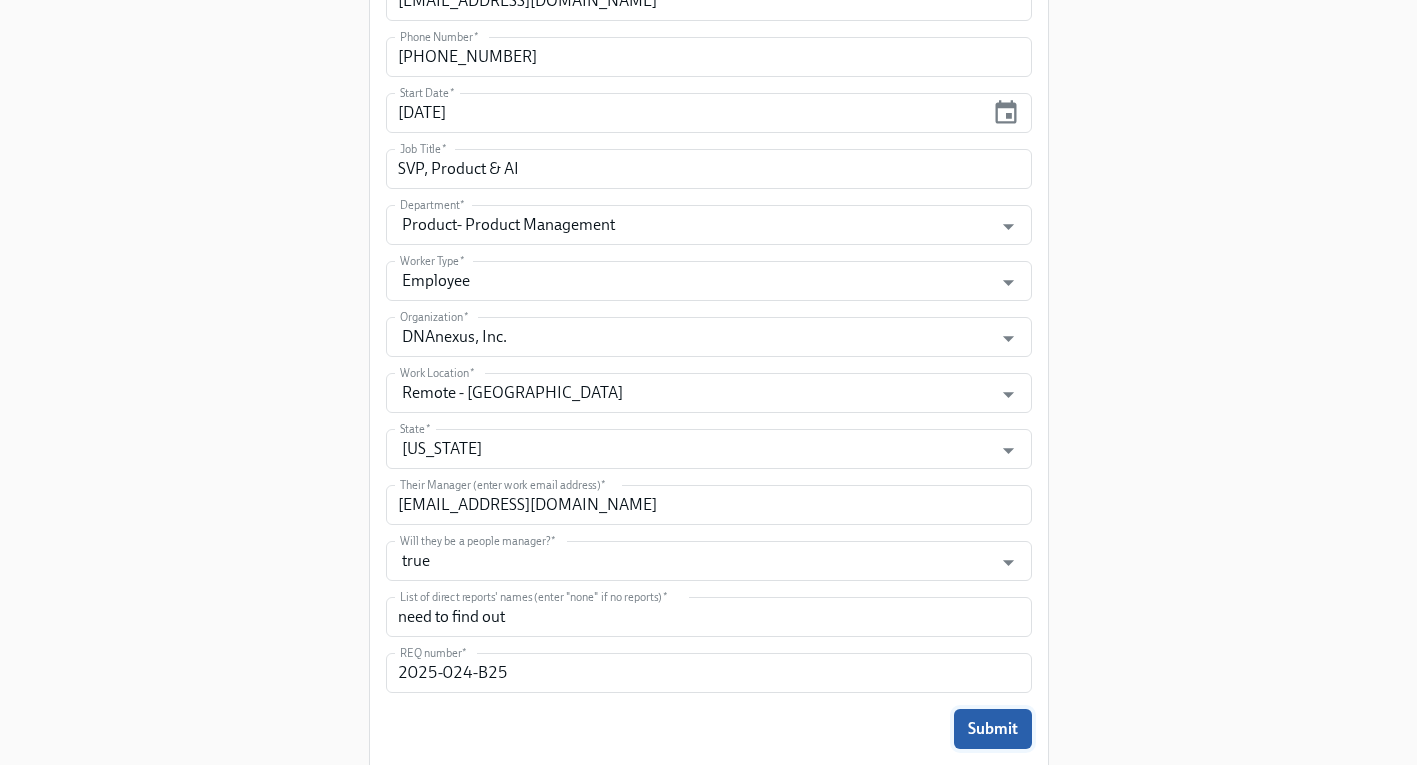 click on "Submit" at bounding box center [993, 729] 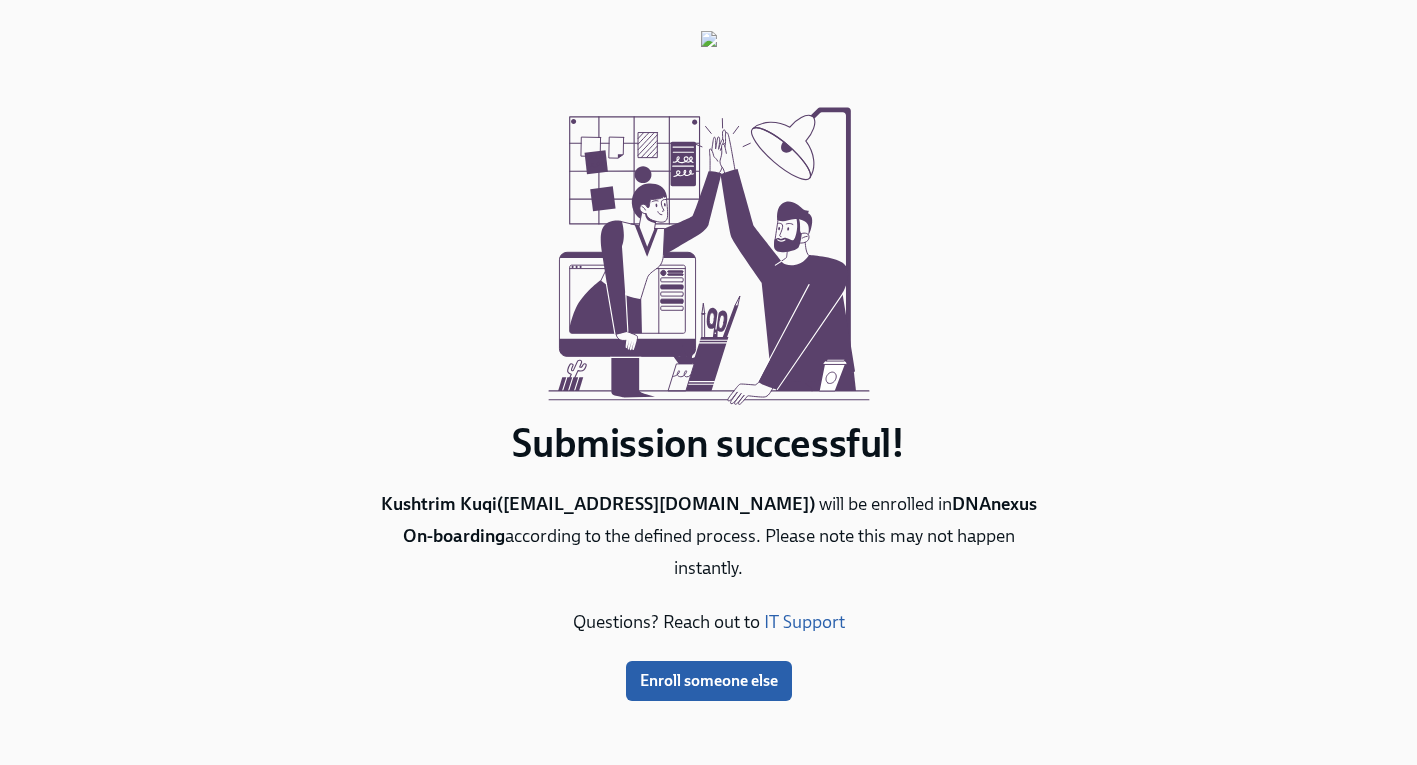 scroll, scrollTop: 0, scrollLeft: 0, axis: both 